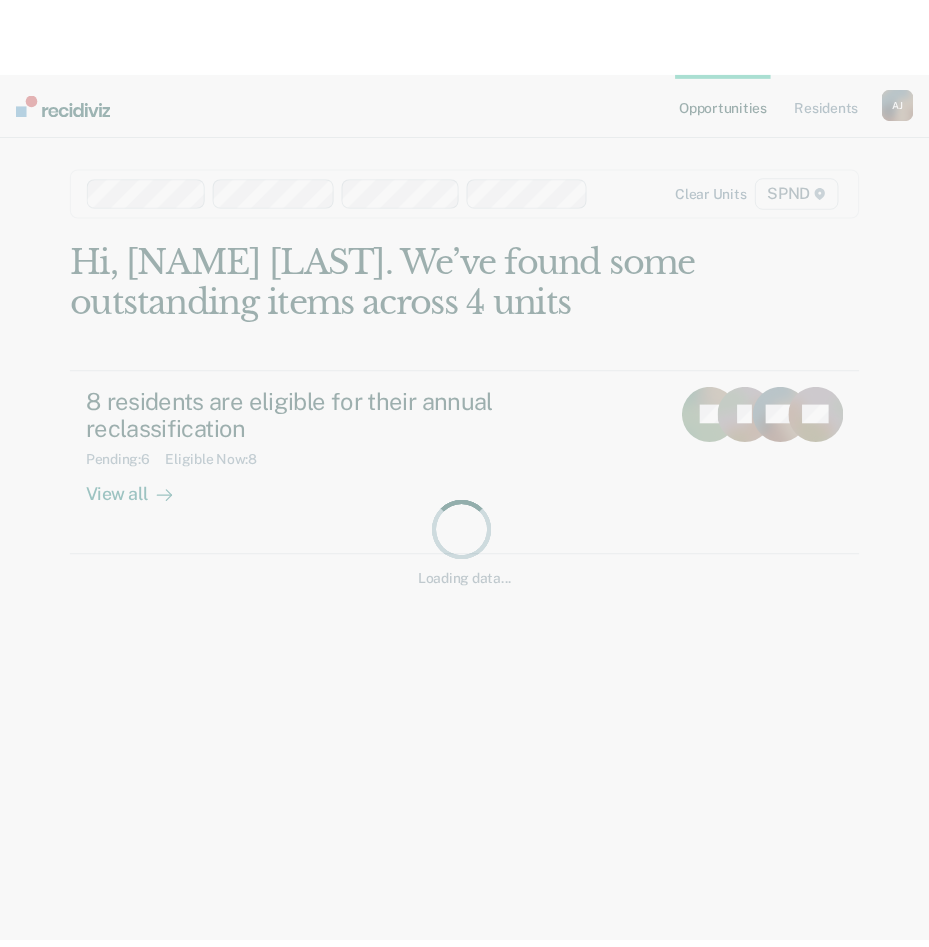 scroll, scrollTop: 0, scrollLeft: 0, axis: both 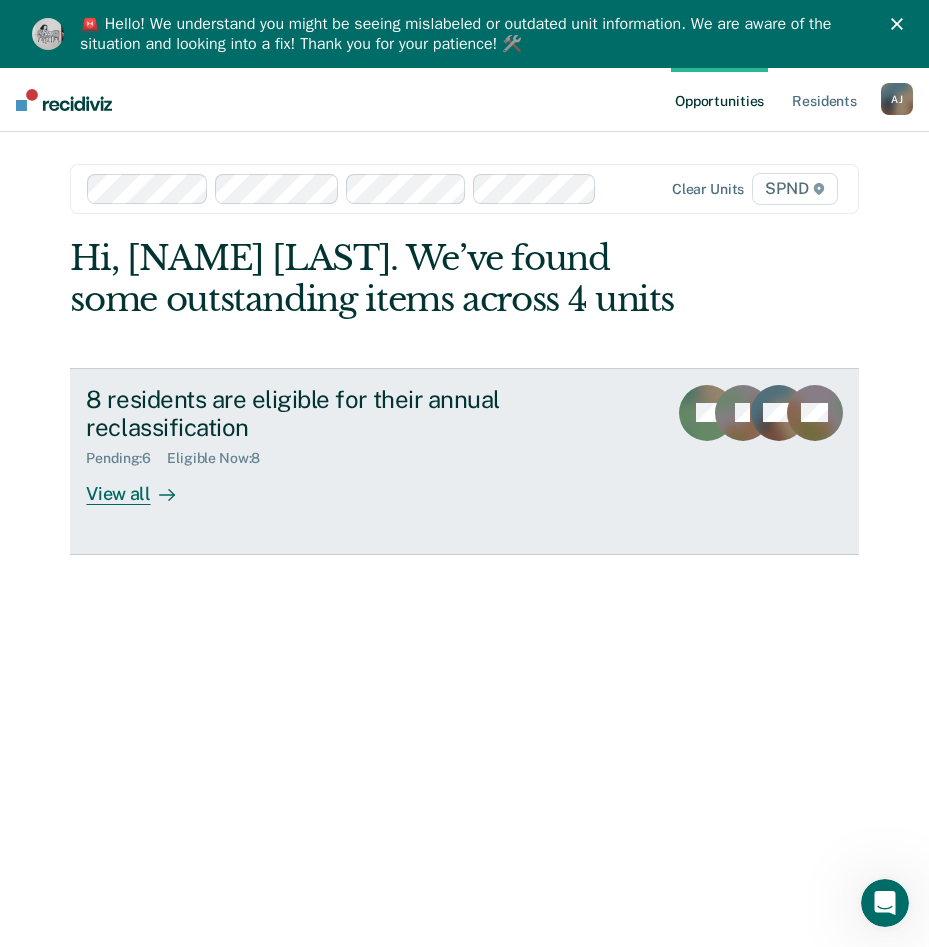 drag, startPoint x: 543, startPoint y: 42, endPoint x: 105, endPoint y: 506, distance: 638.07526 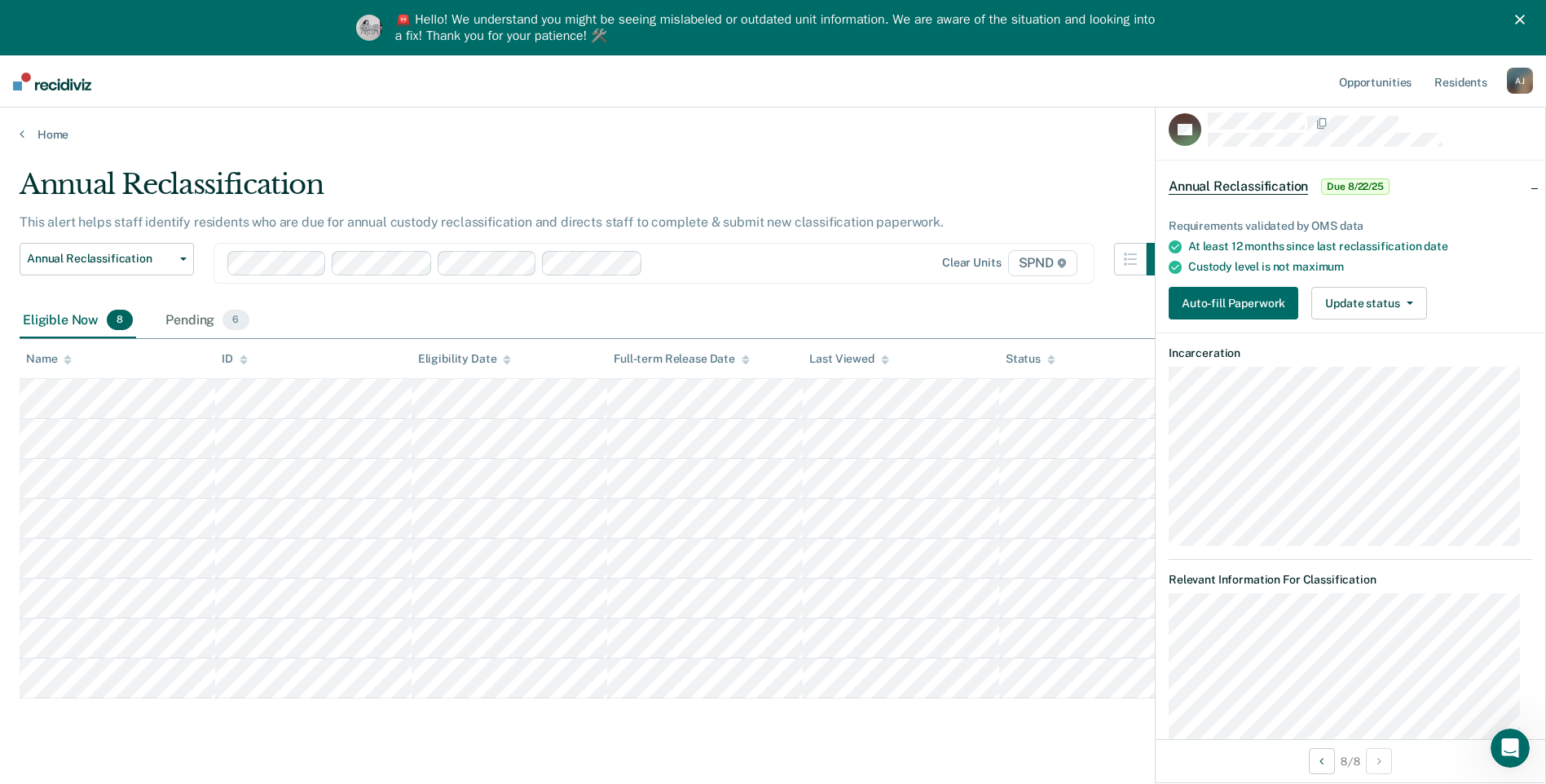 drag, startPoint x: 187, startPoint y: 318, endPoint x: 291, endPoint y: 334, distance: 105.22357 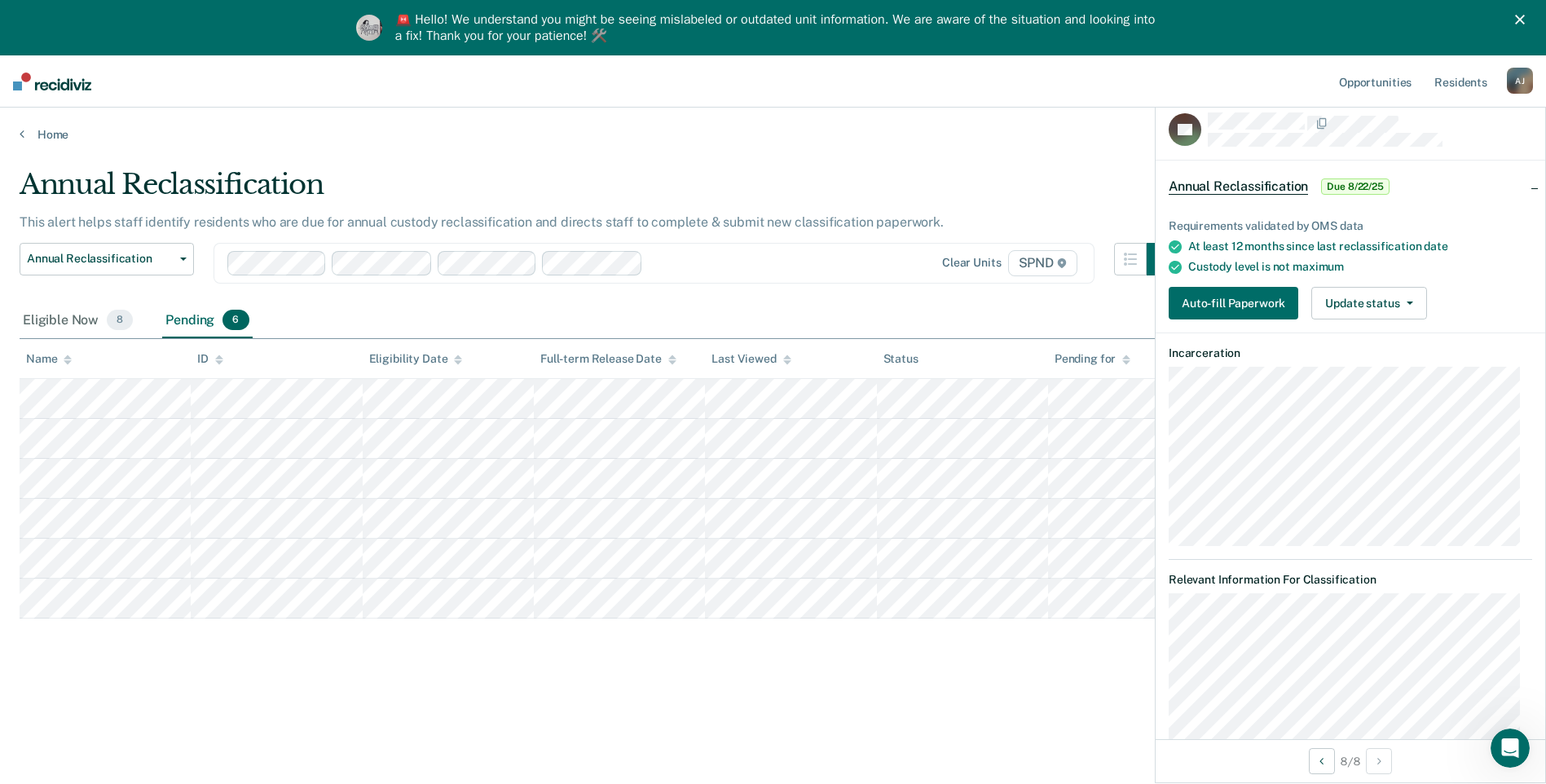 click on "Pending for" at bounding box center (1134, 359) 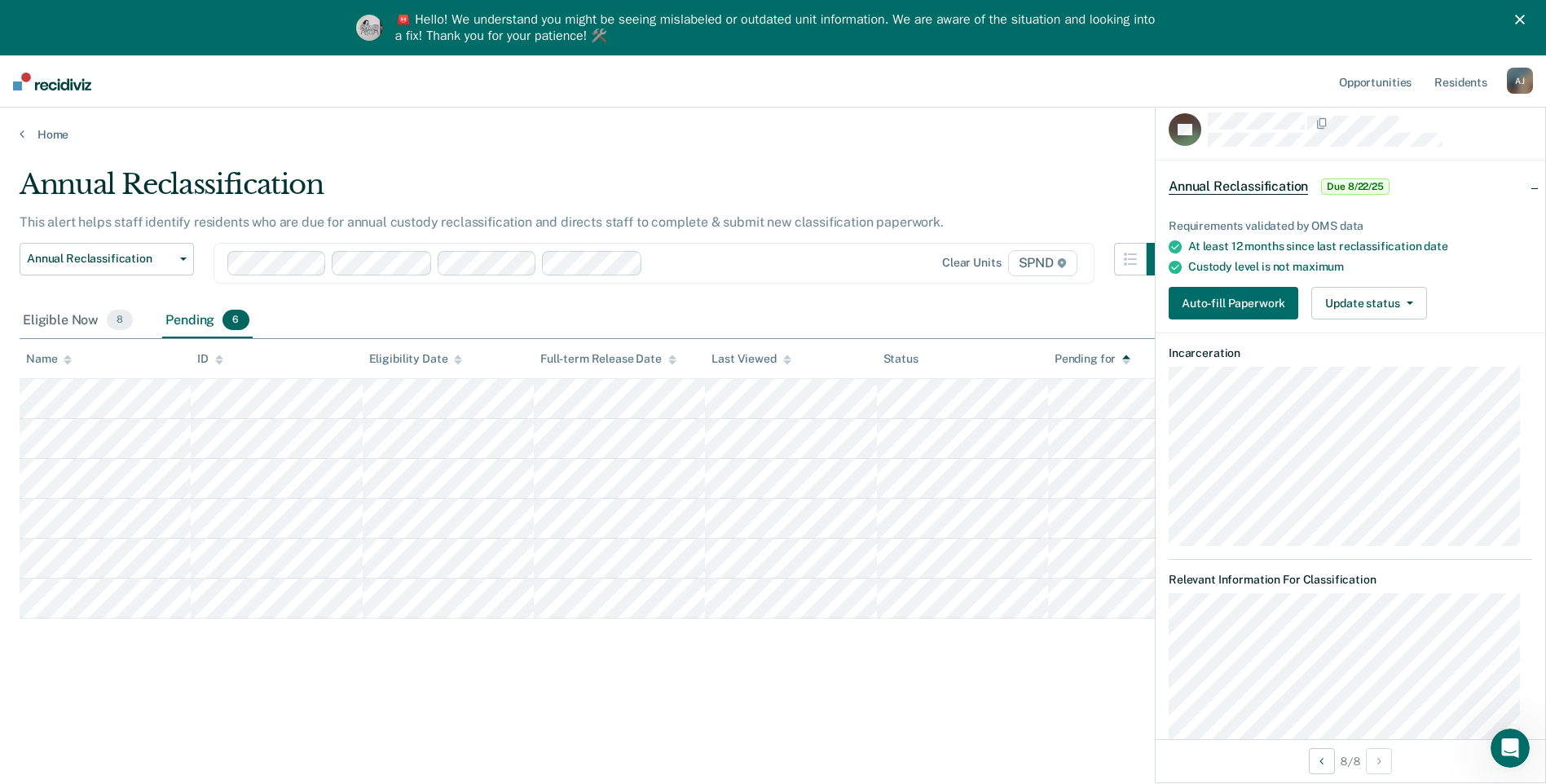 click on "Pending for" at bounding box center (1092, 359) 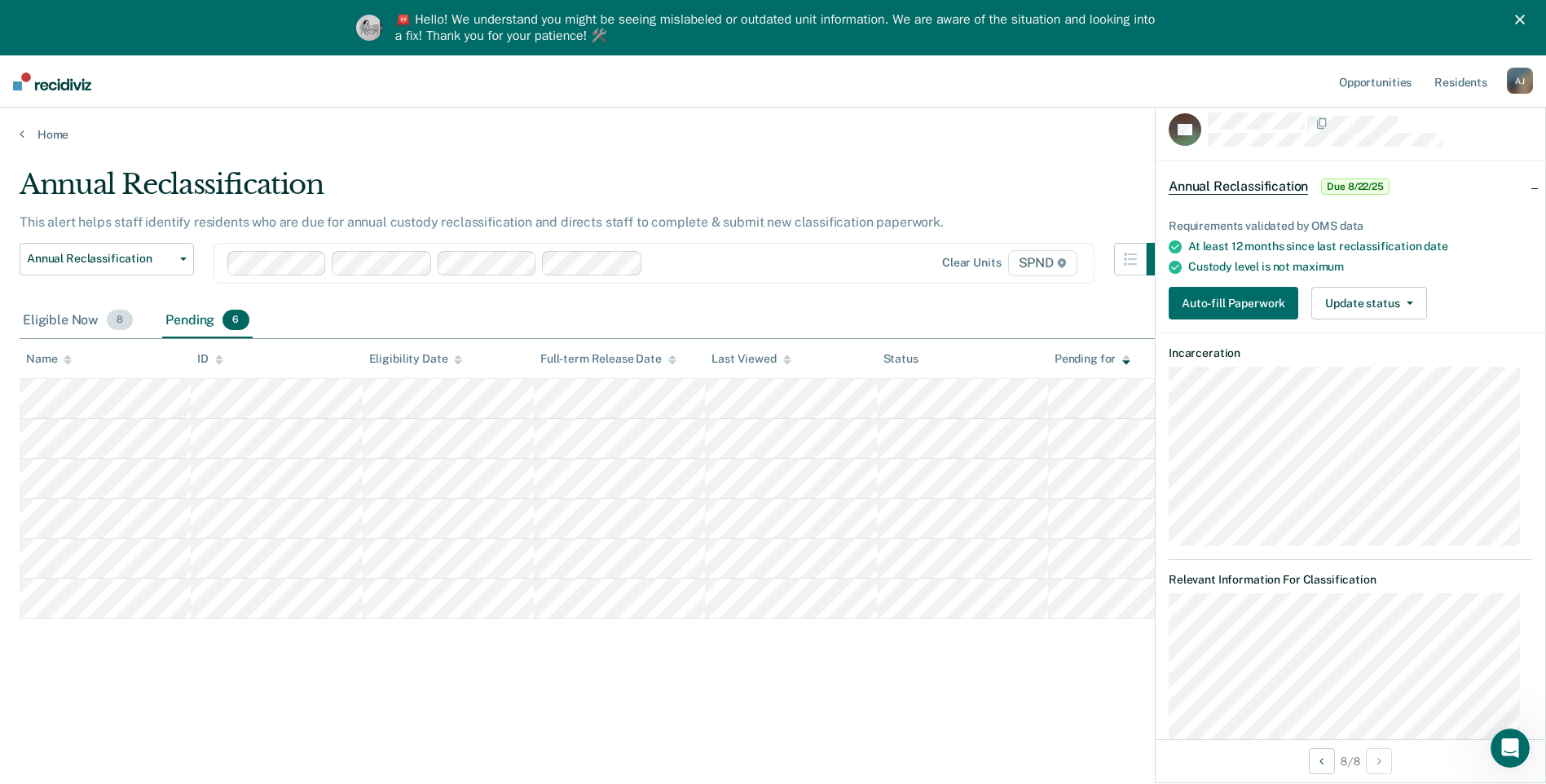 click on "Eligible Now 8" at bounding box center [77, 321] 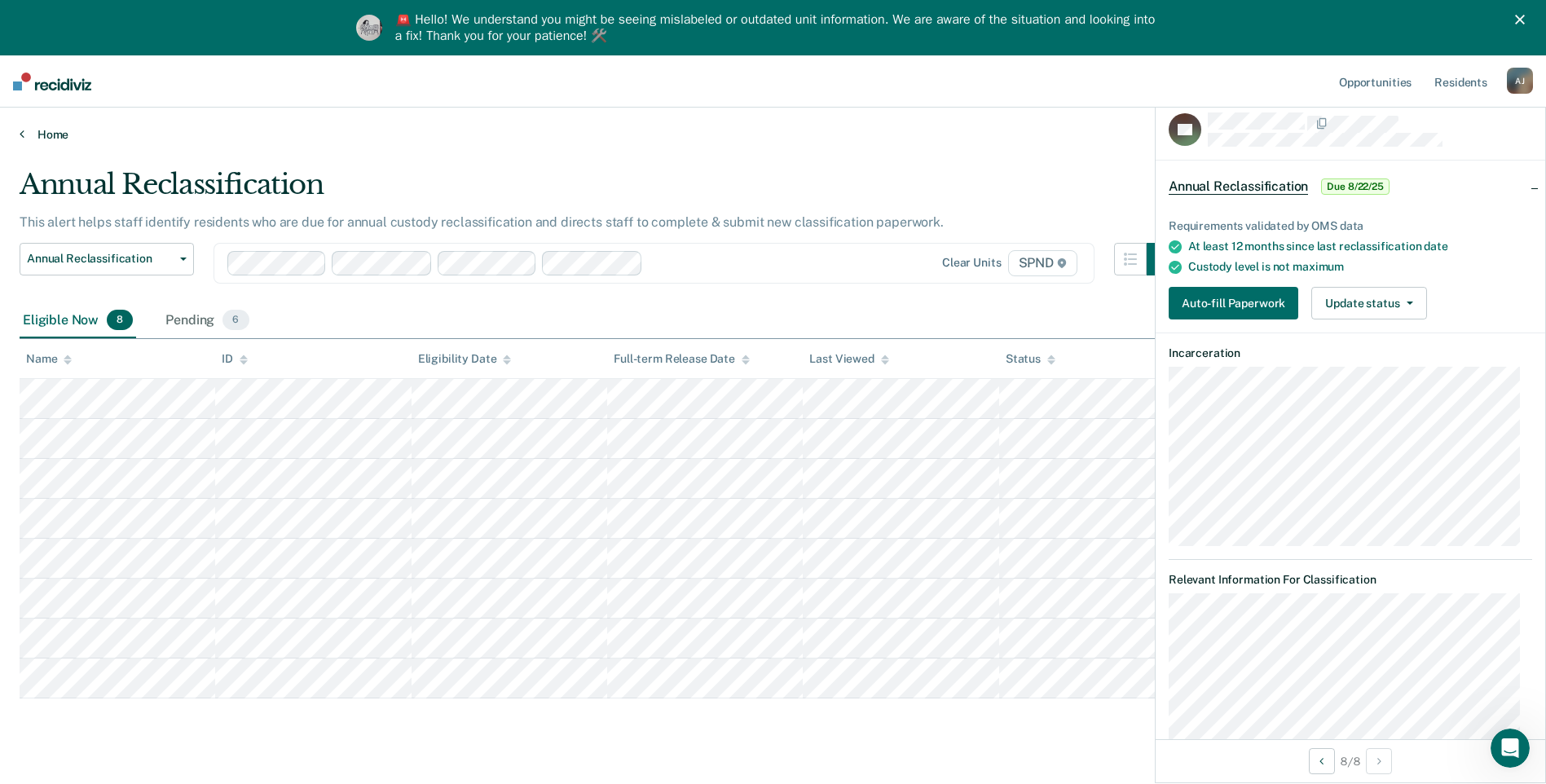 click on "Home" at bounding box center (773, 134) 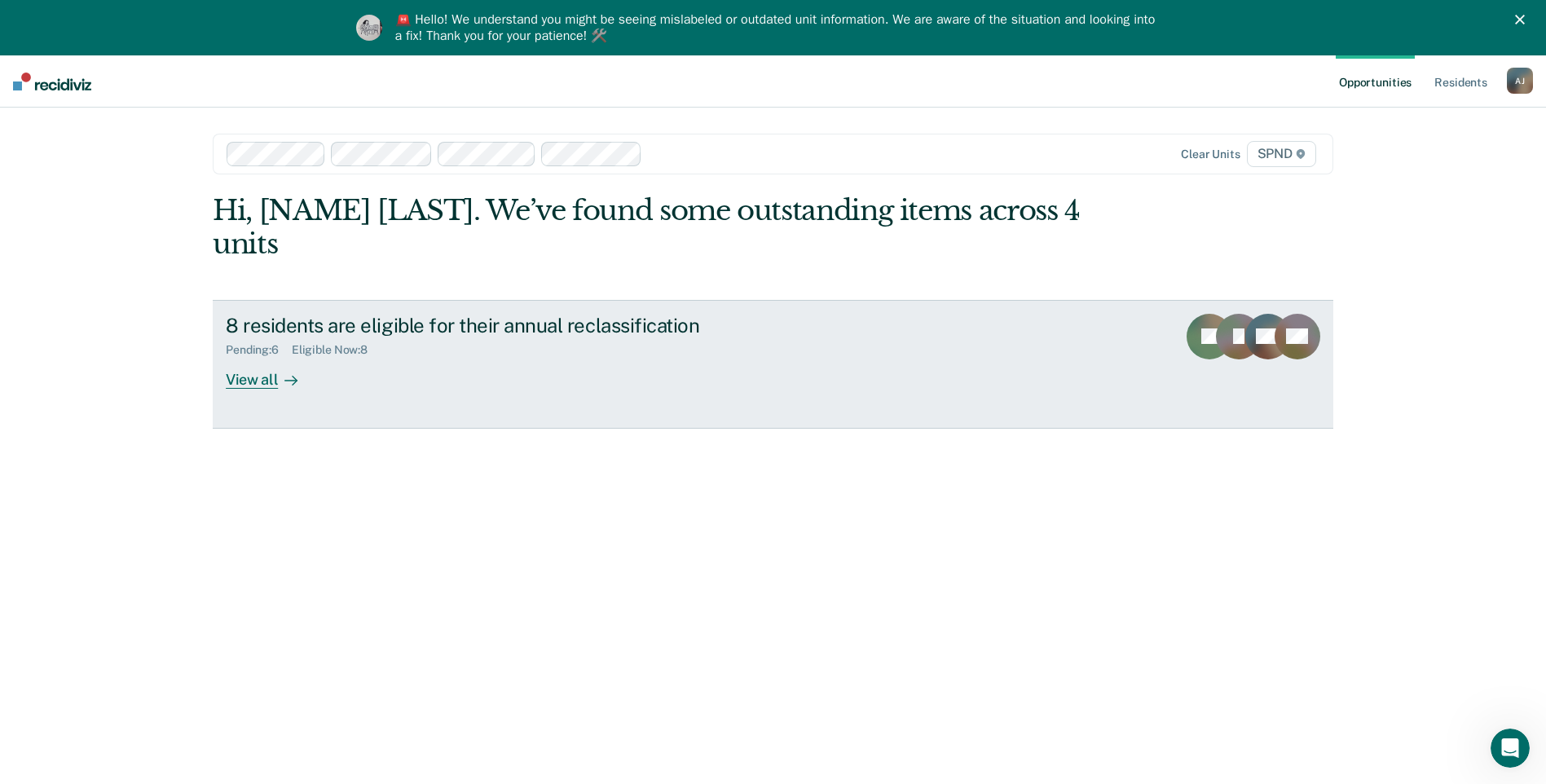 click on "View all" at bounding box center [271, 372] 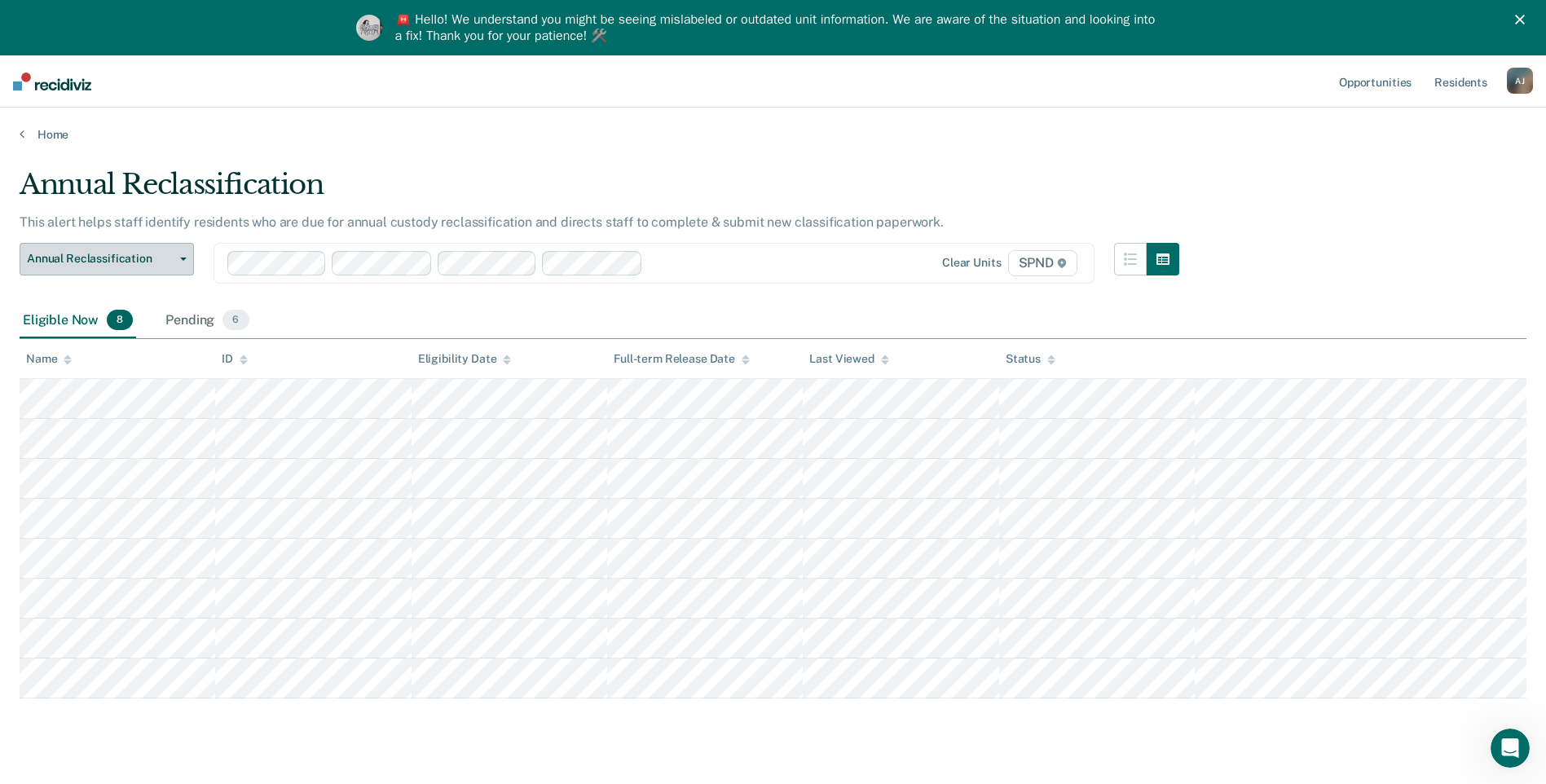 click on "Annual Reclassification" at bounding box center [100, 258] 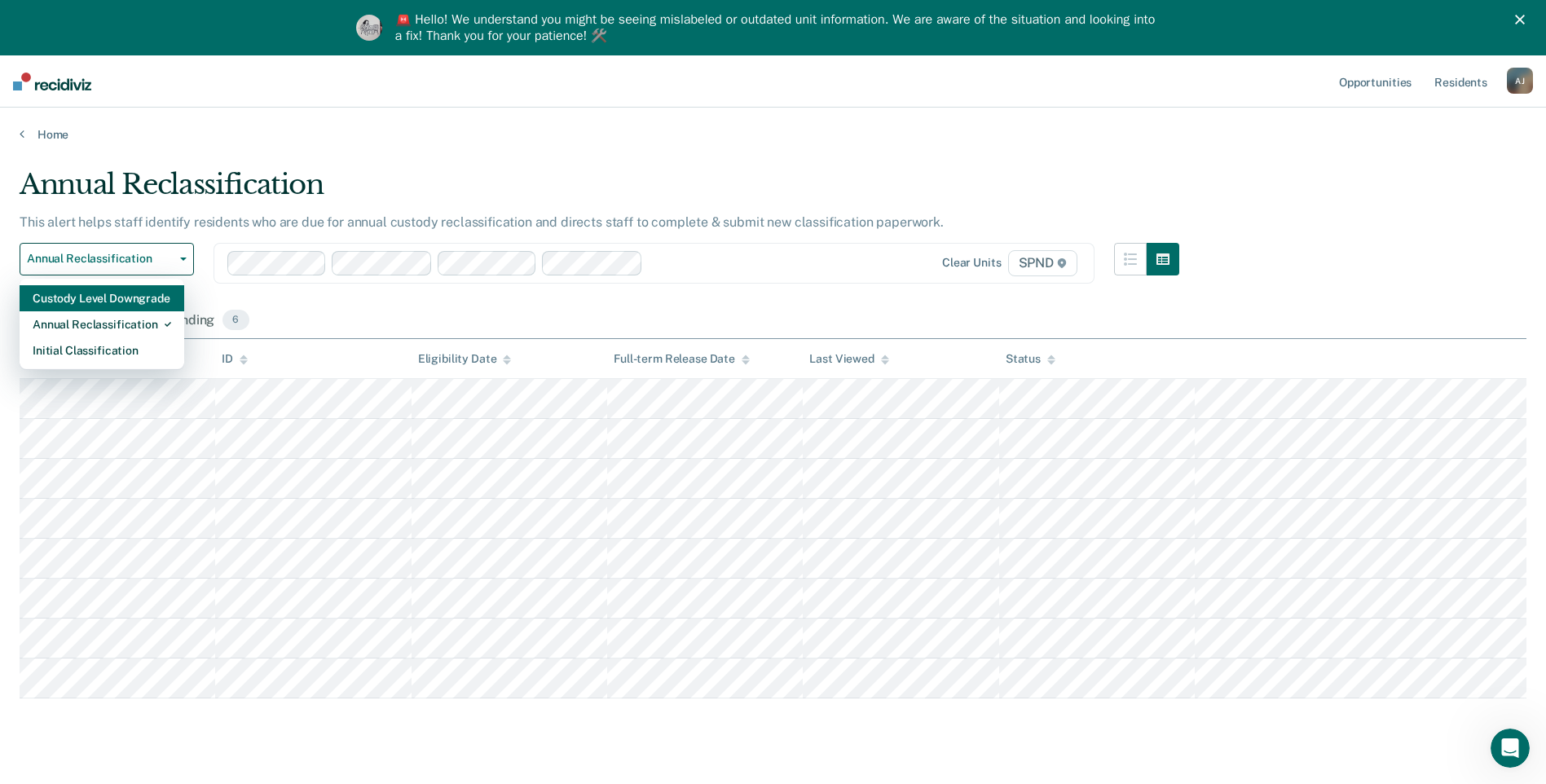 click on "Custody Level Downgrade" at bounding box center [102, 298] 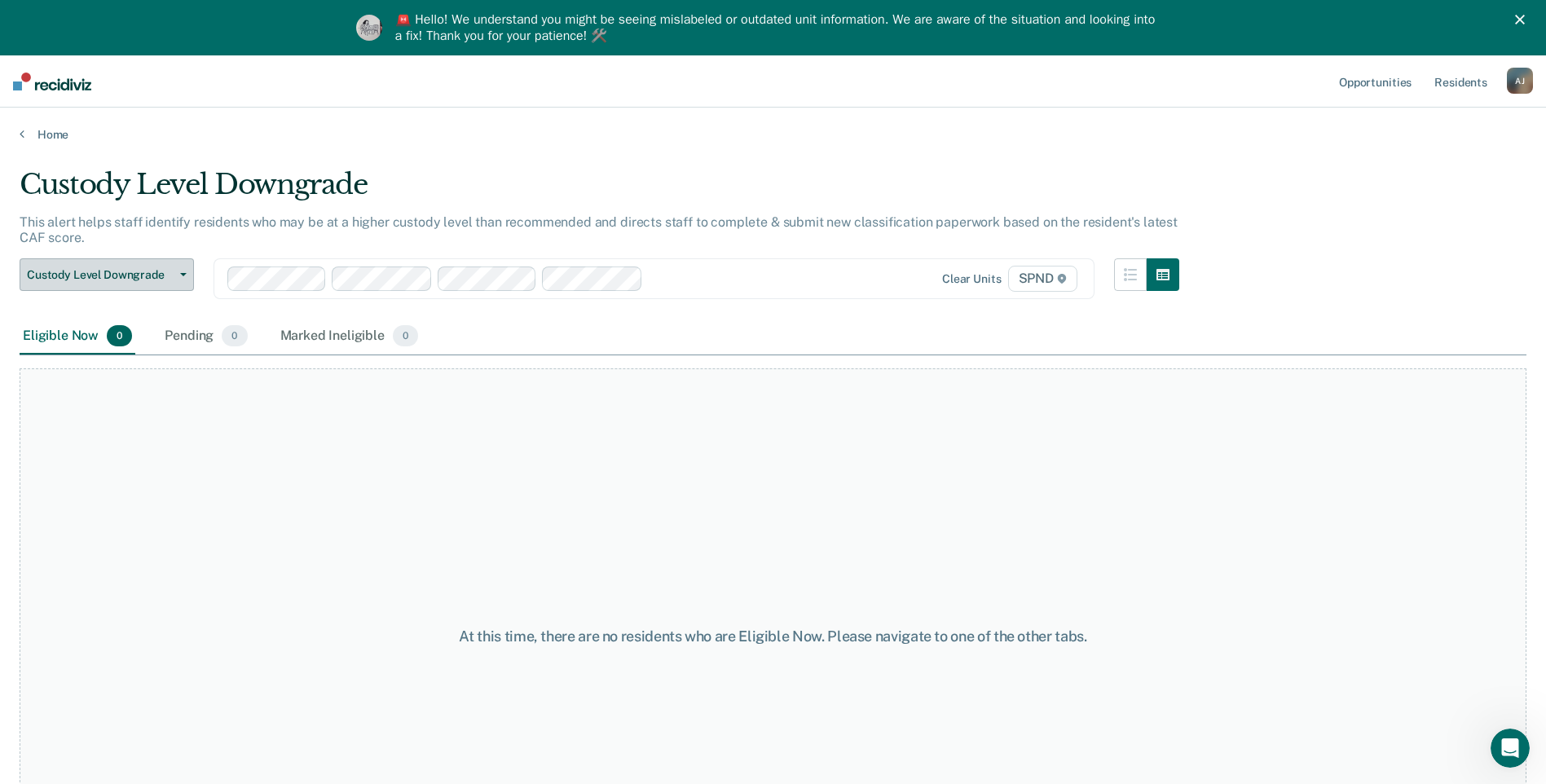 click on "Custody Level Downgrade" at bounding box center (100, 275) 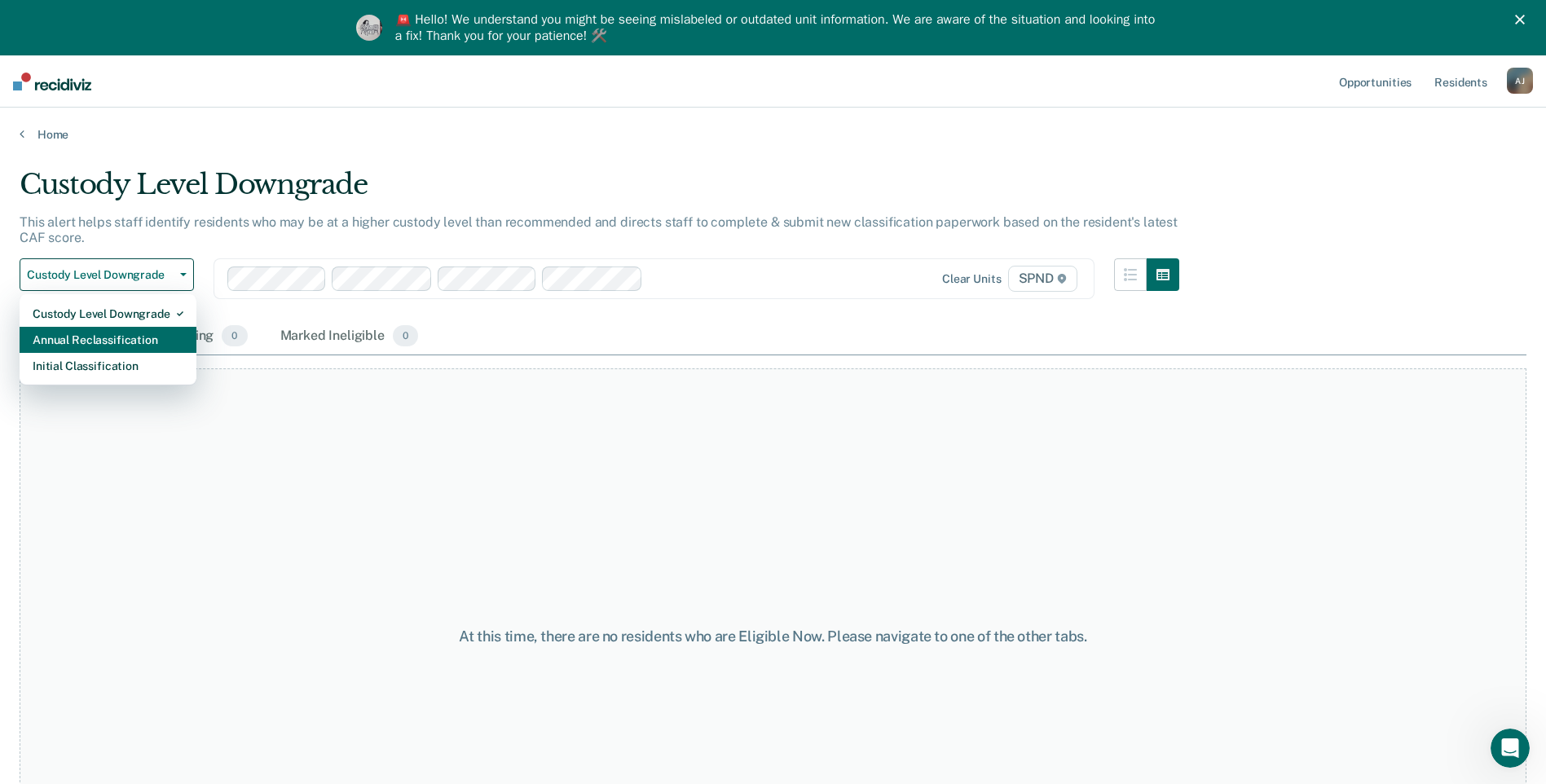 click on "Annual Reclassification" at bounding box center (108, 340) 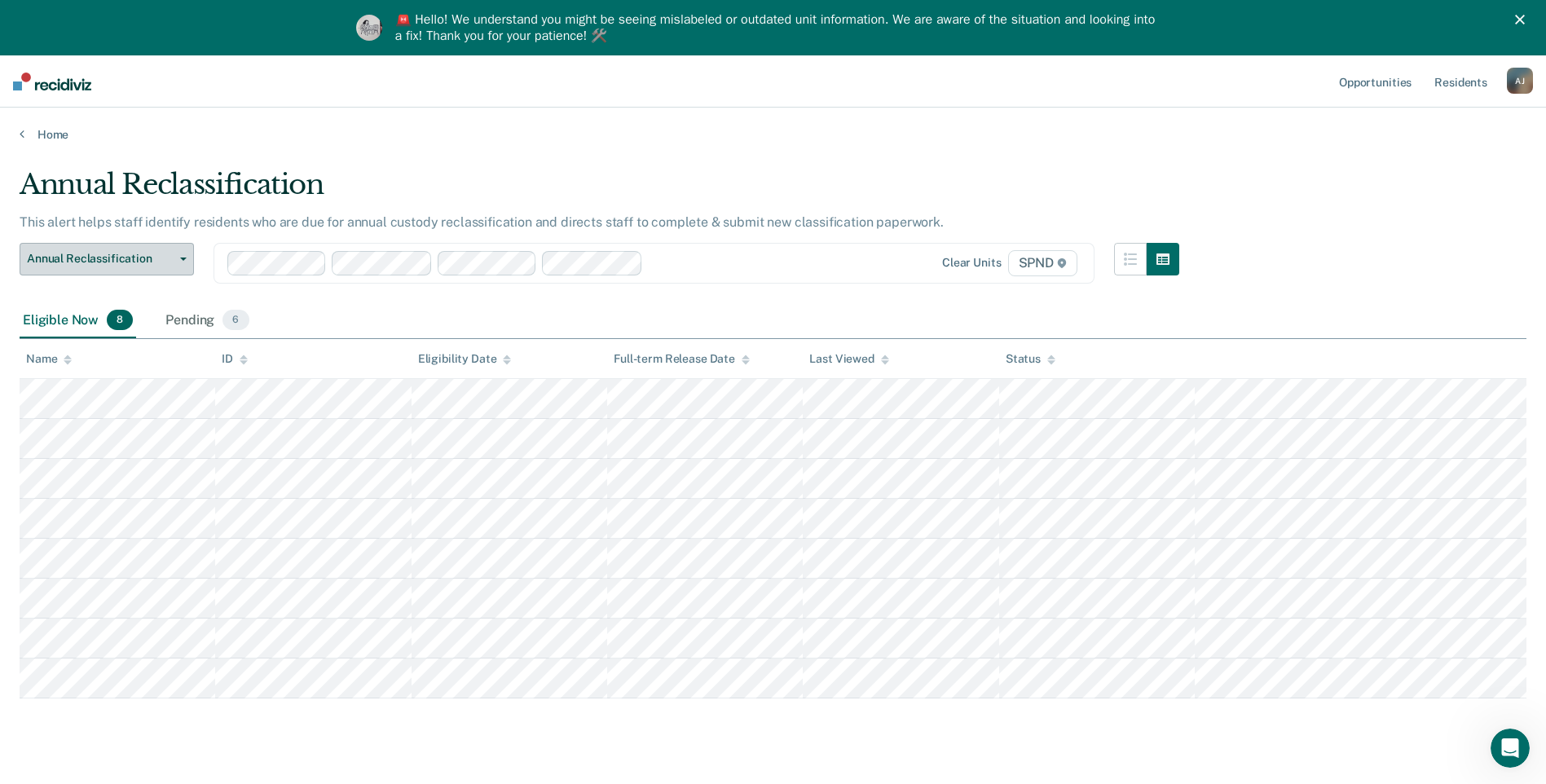 type 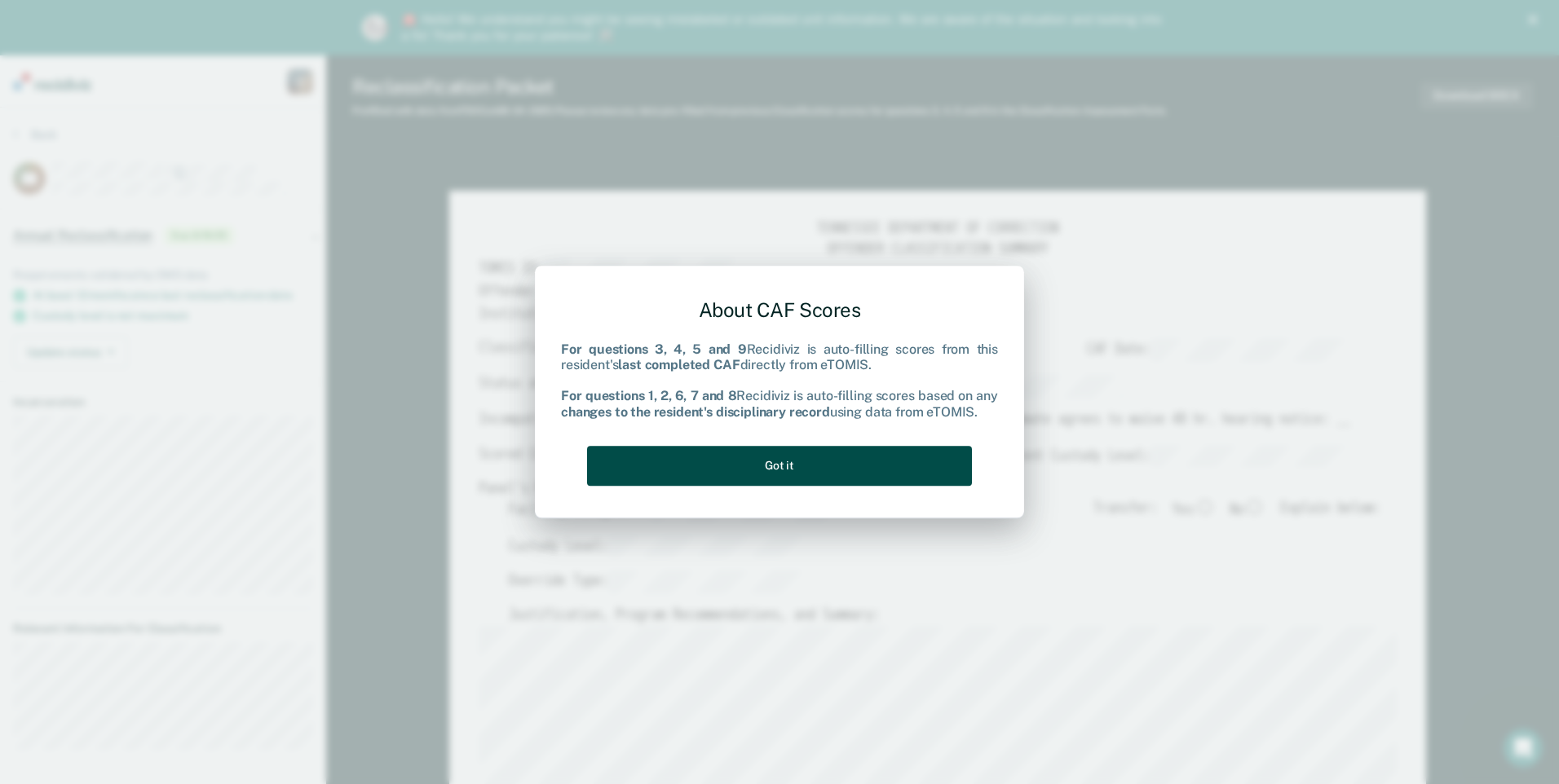 click on "Got it" at bounding box center (780, 465) 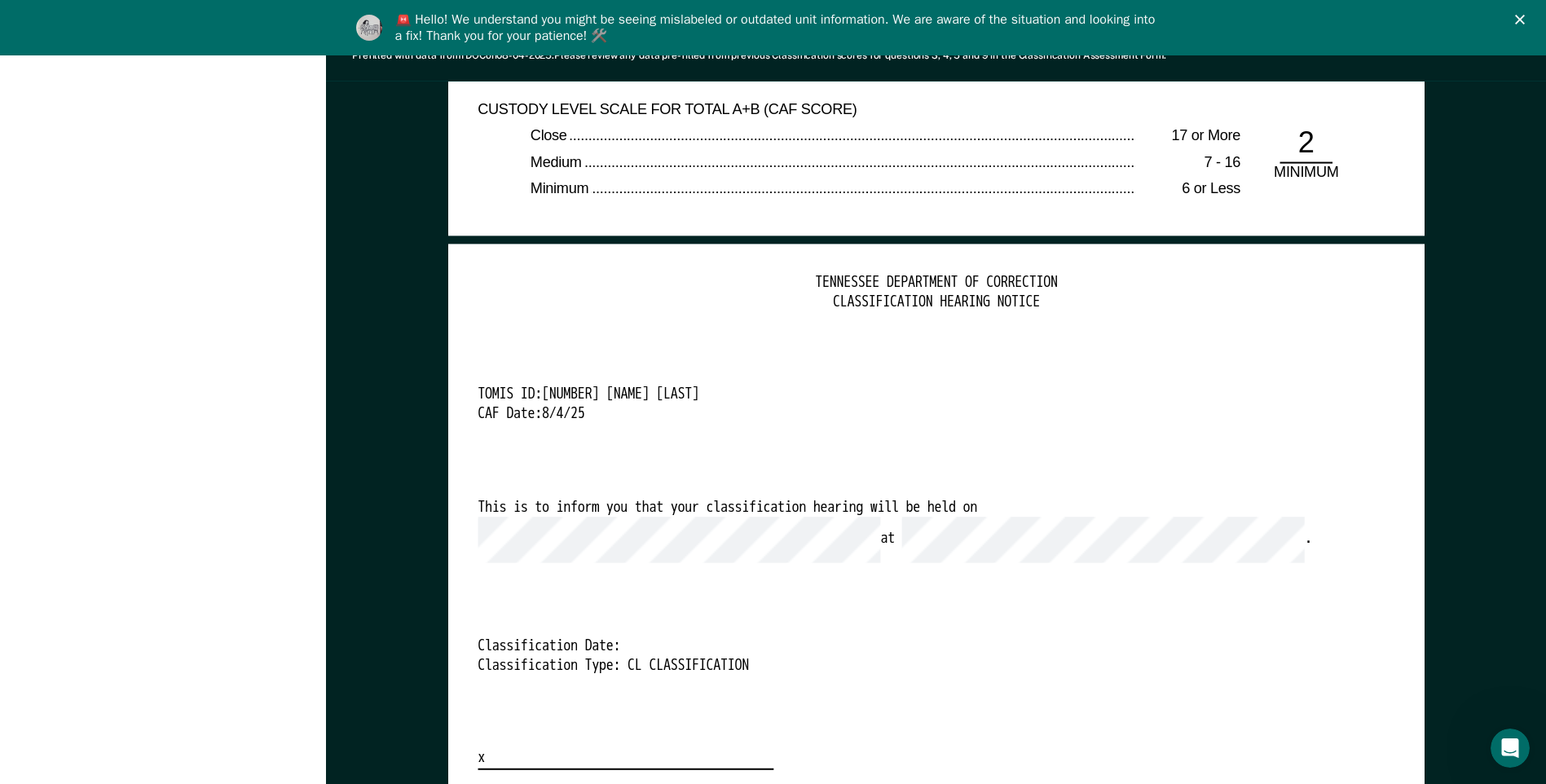 scroll, scrollTop: 3912, scrollLeft: 0, axis: vertical 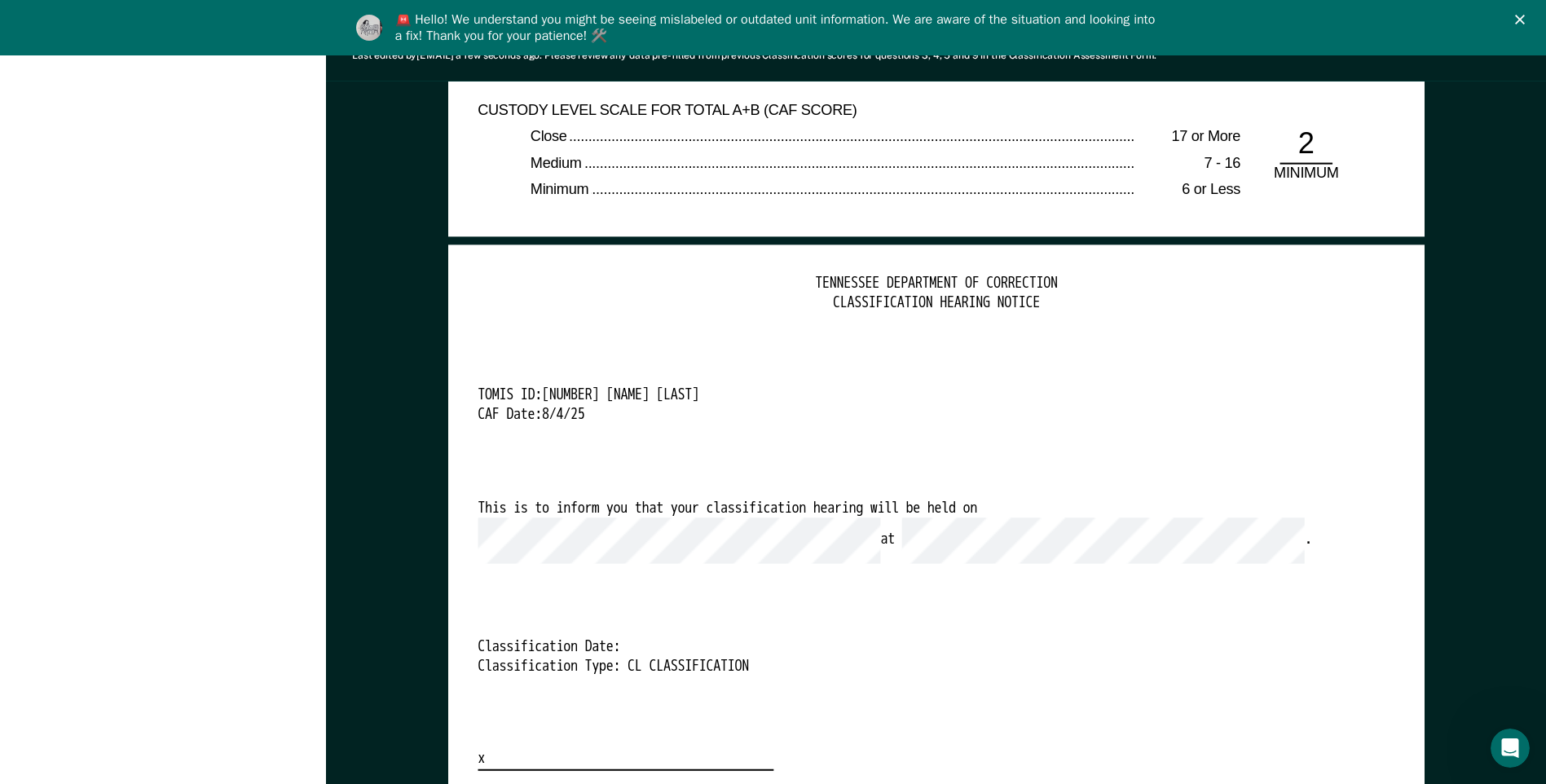 click on "🚨 Hello! We understand you might be seeing mislabeled or outdated unit information. We are aware of the situation and looking into a fix! Thank you for your patience! 🛠️" at bounding box center [773, 28] 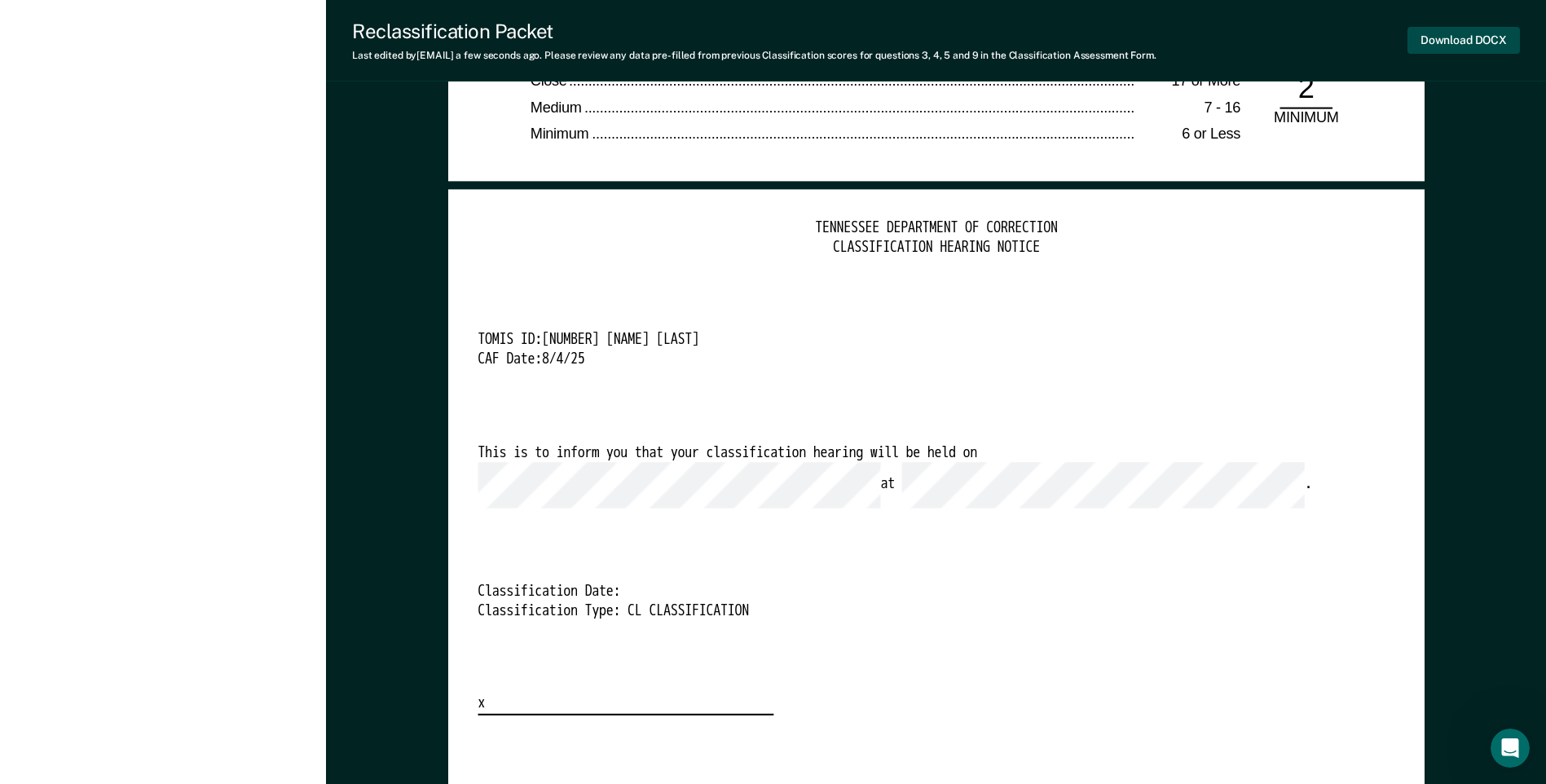 click on "Download DOCX" at bounding box center [1464, 40] 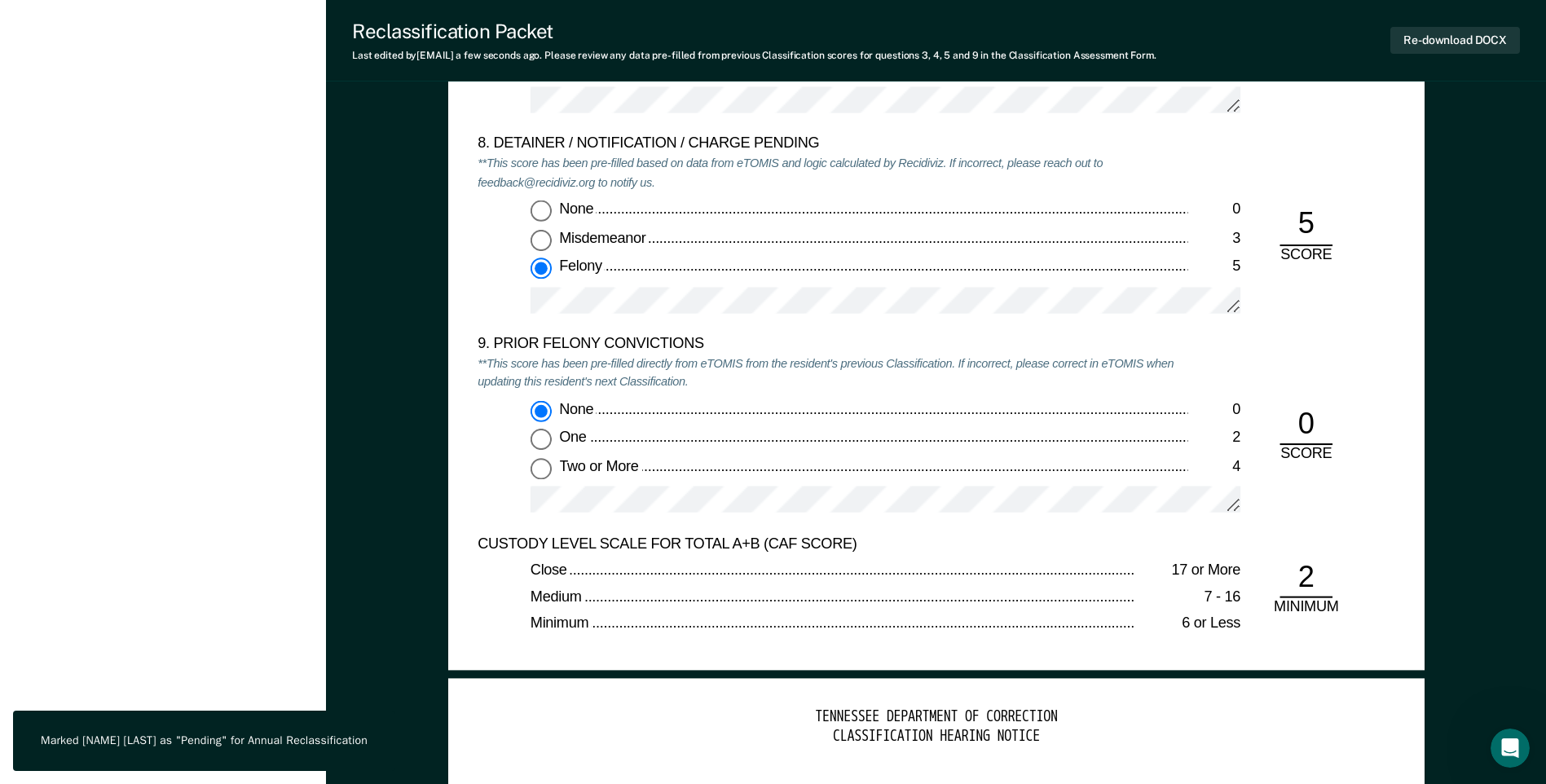 scroll, scrollTop: 2934, scrollLeft: 0, axis: vertical 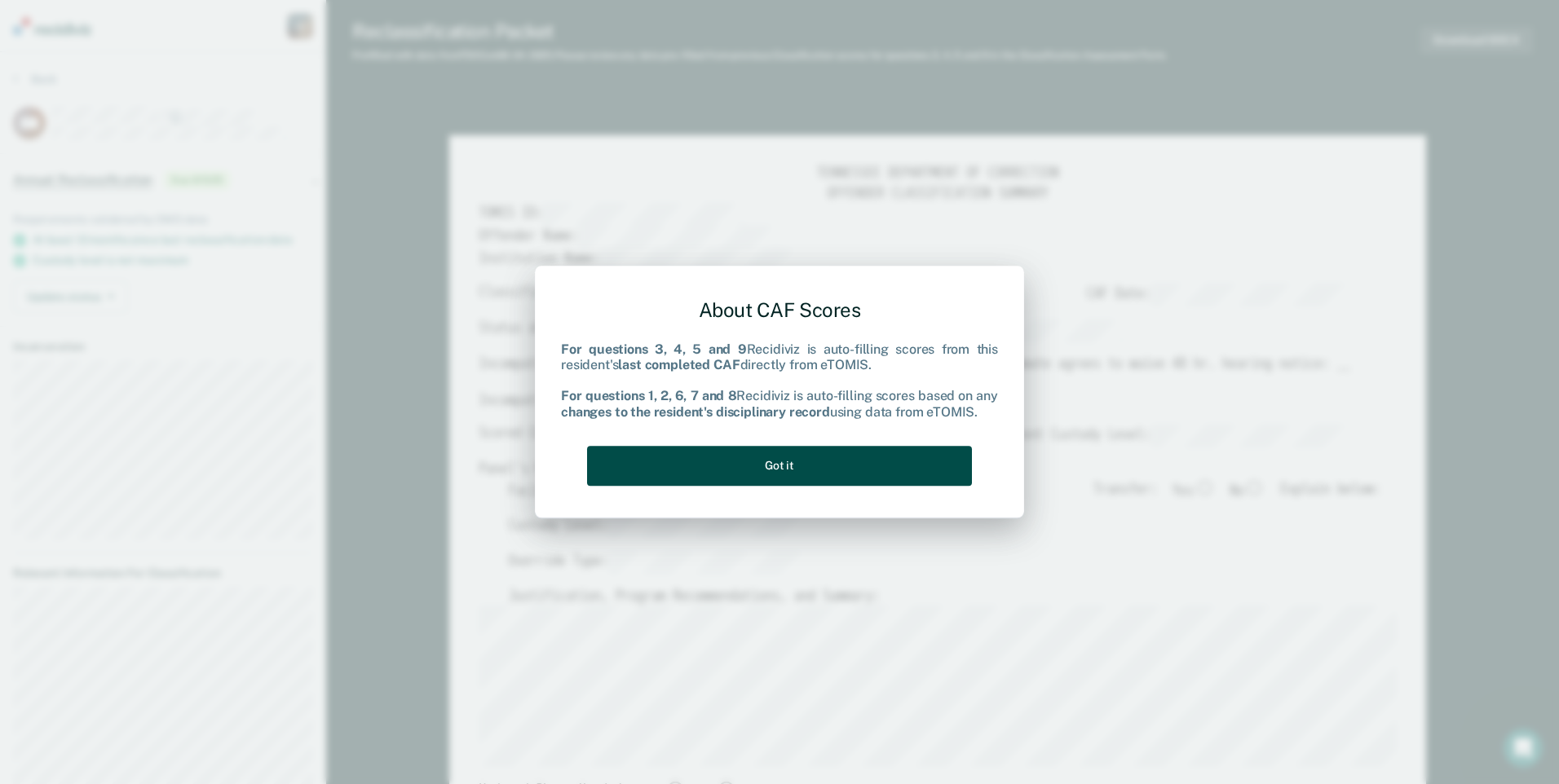 click on "Got it" at bounding box center (780, 465) 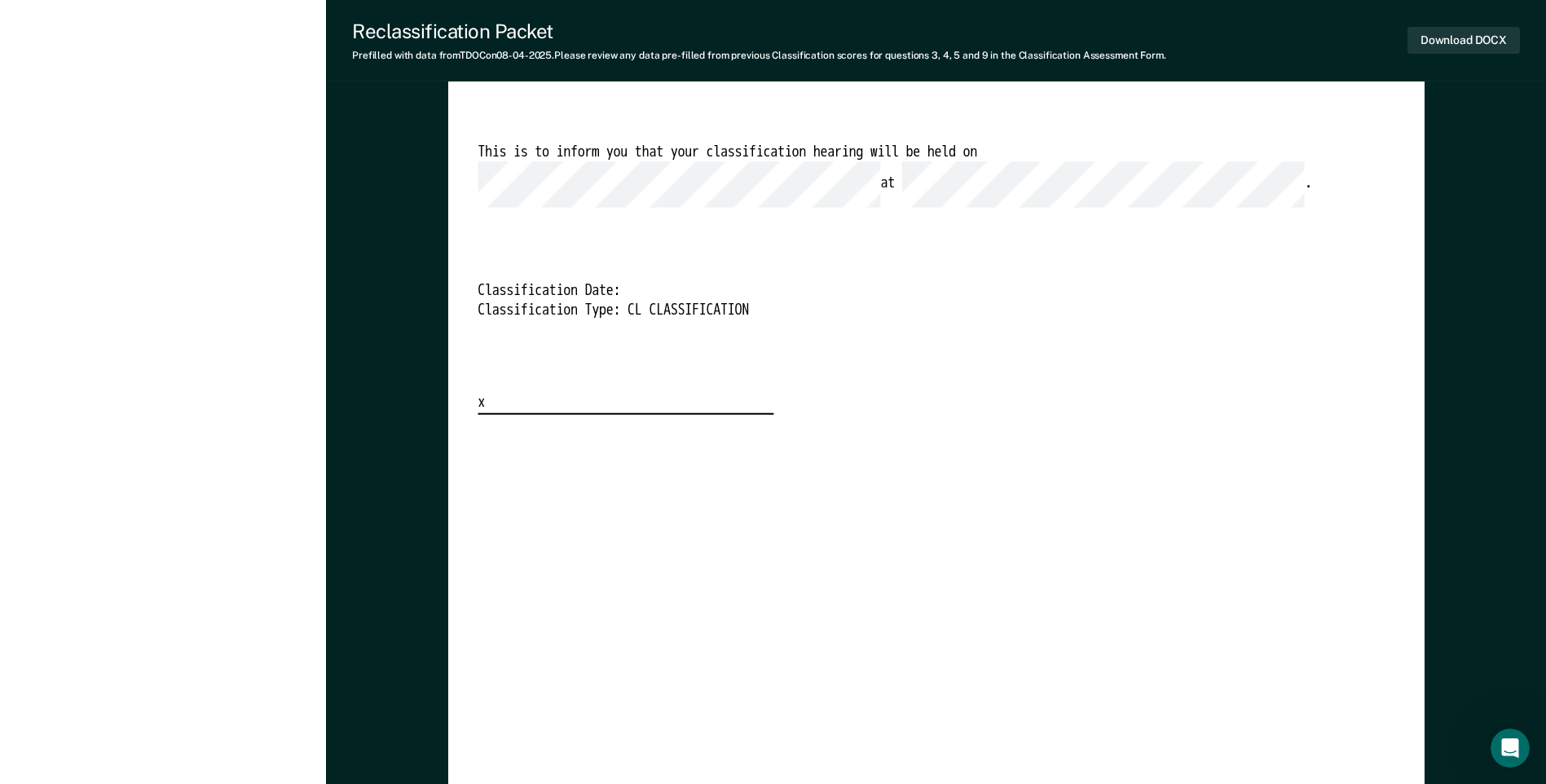 scroll, scrollTop: 3912, scrollLeft: 0, axis: vertical 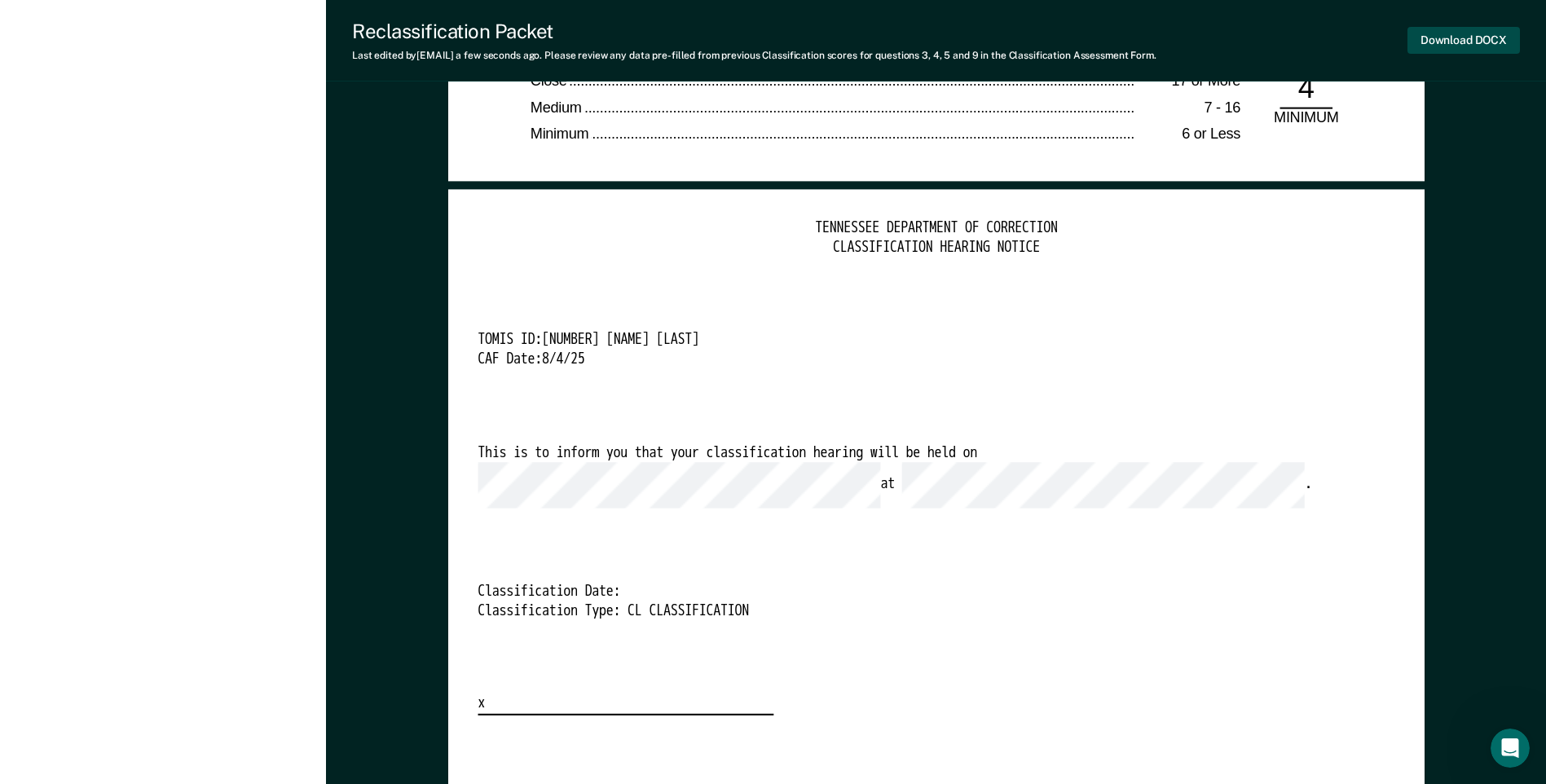 click on "Download DOCX" at bounding box center [1464, 40] 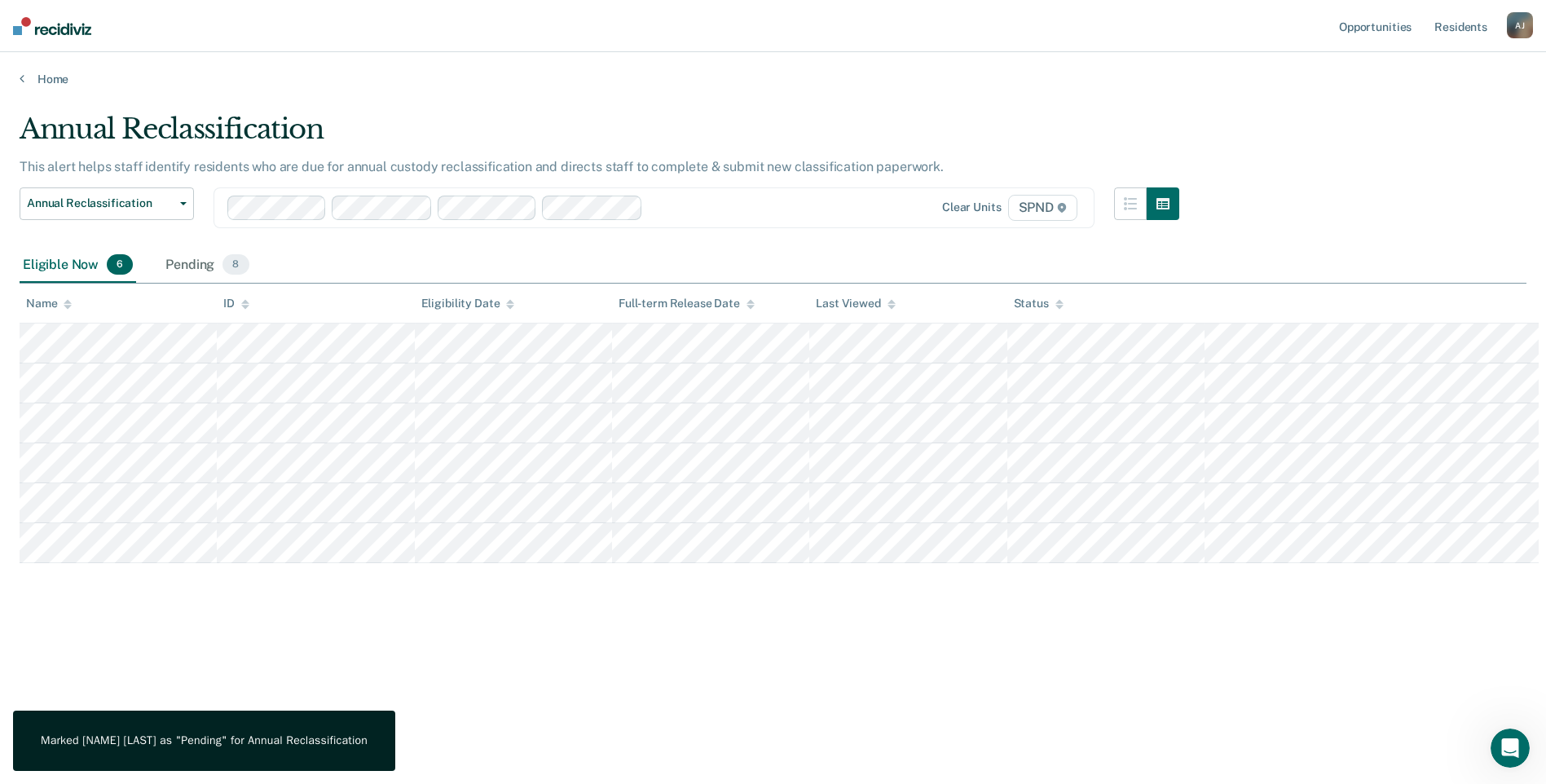 scroll, scrollTop: 0, scrollLeft: 0, axis: both 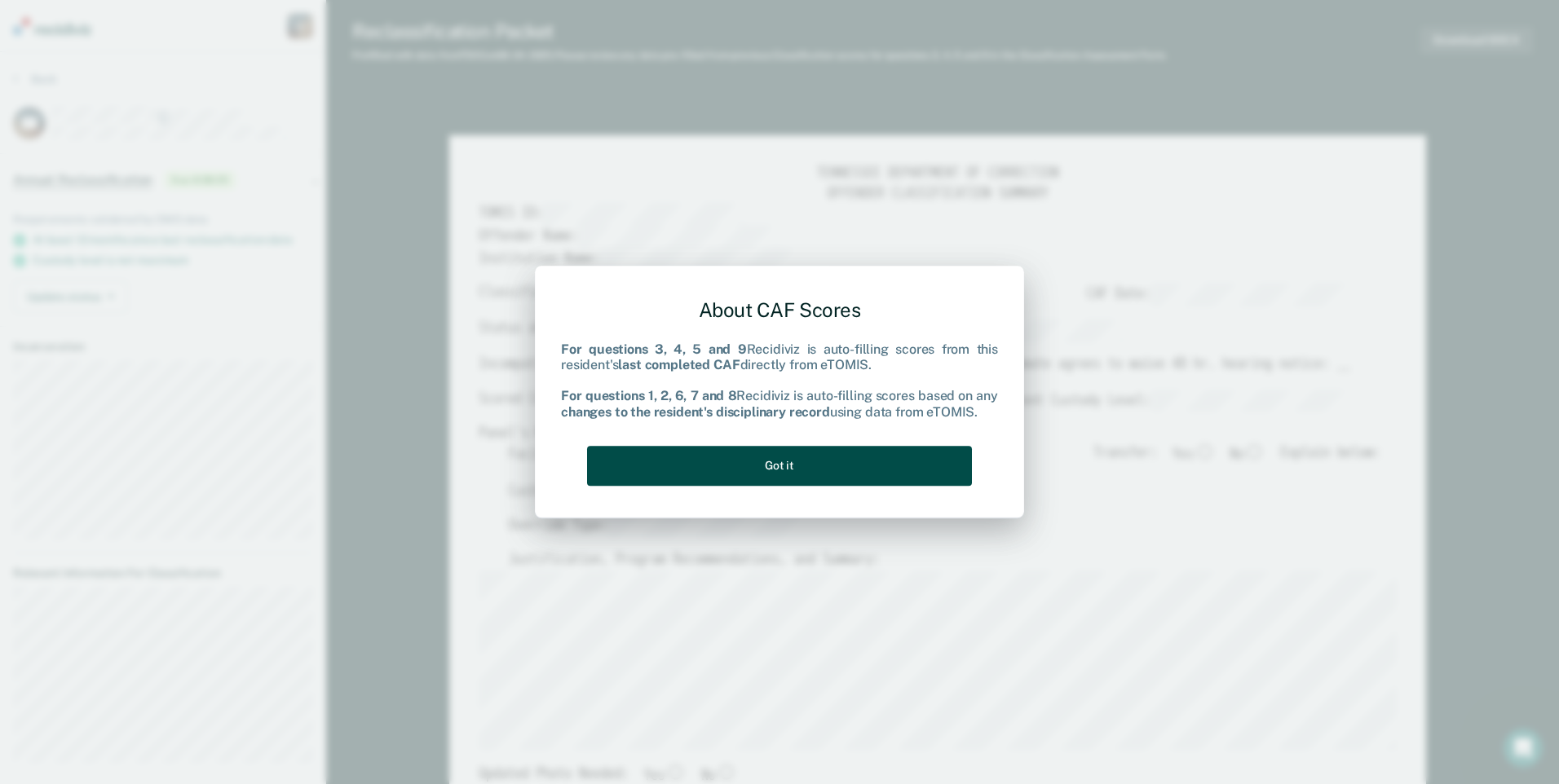 click on "Got it" at bounding box center (780, 465) 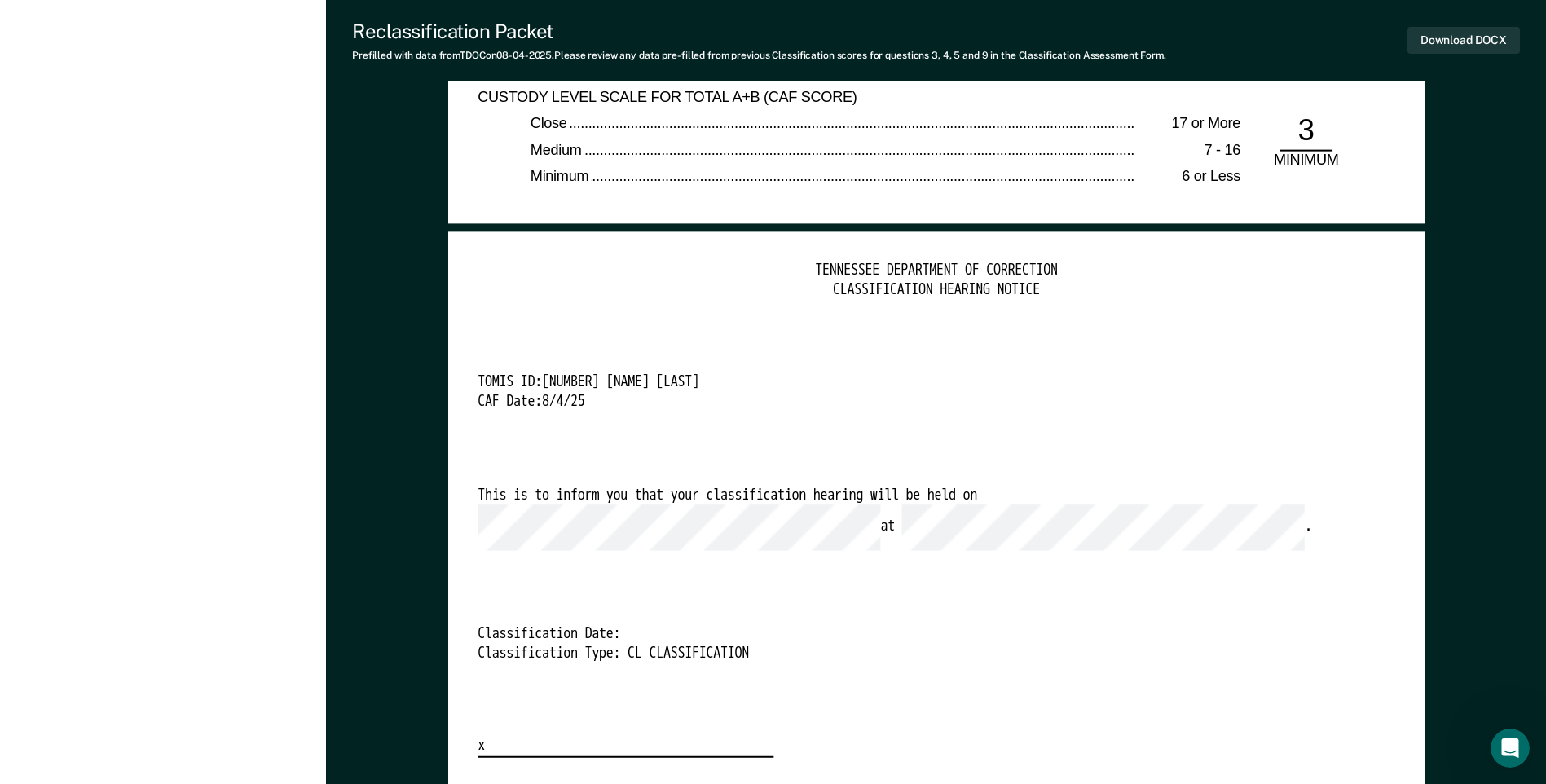 scroll, scrollTop: 3810, scrollLeft: 0, axis: vertical 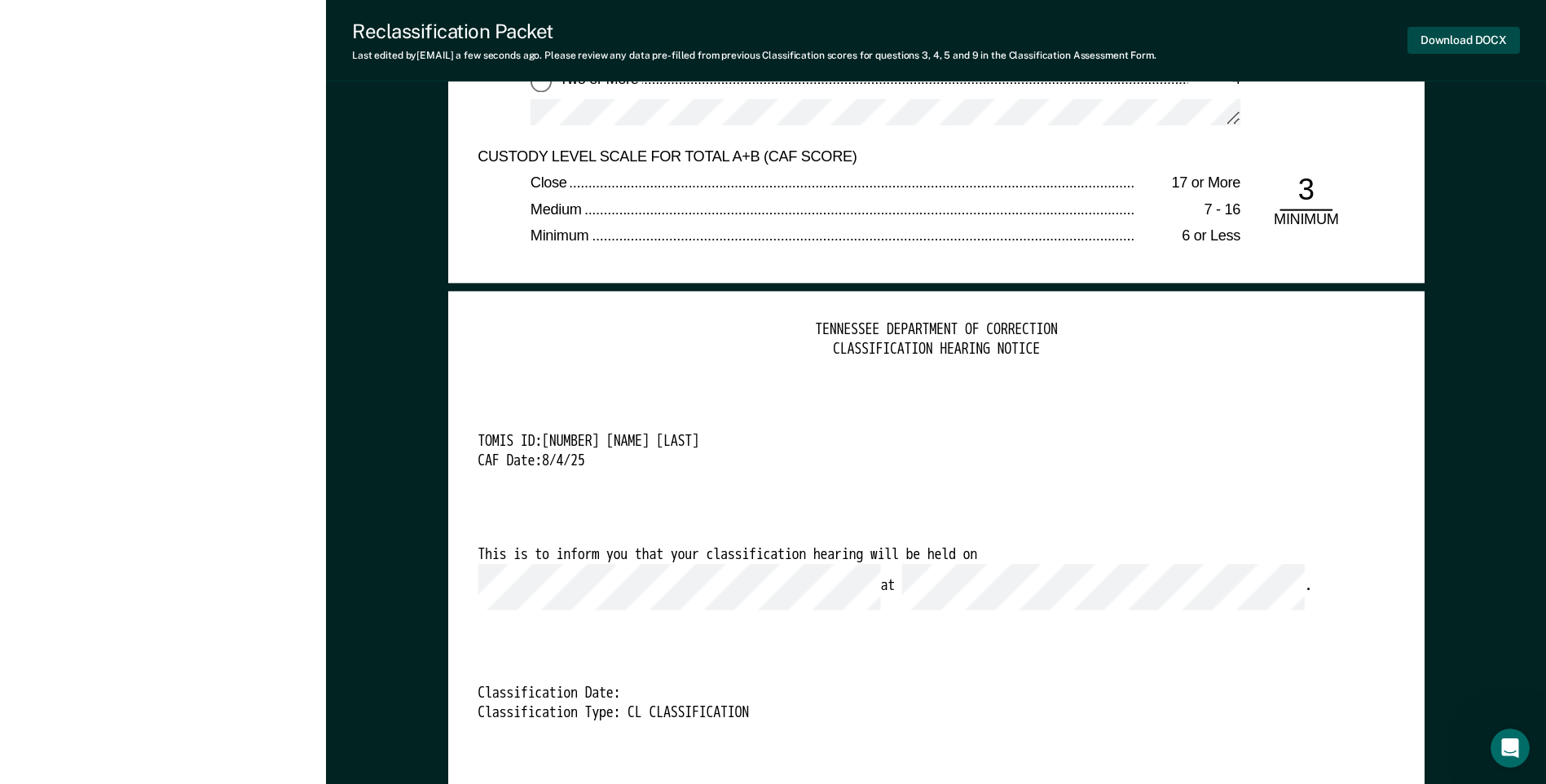 click on "Download DOCX" at bounding box center [1464, 40] 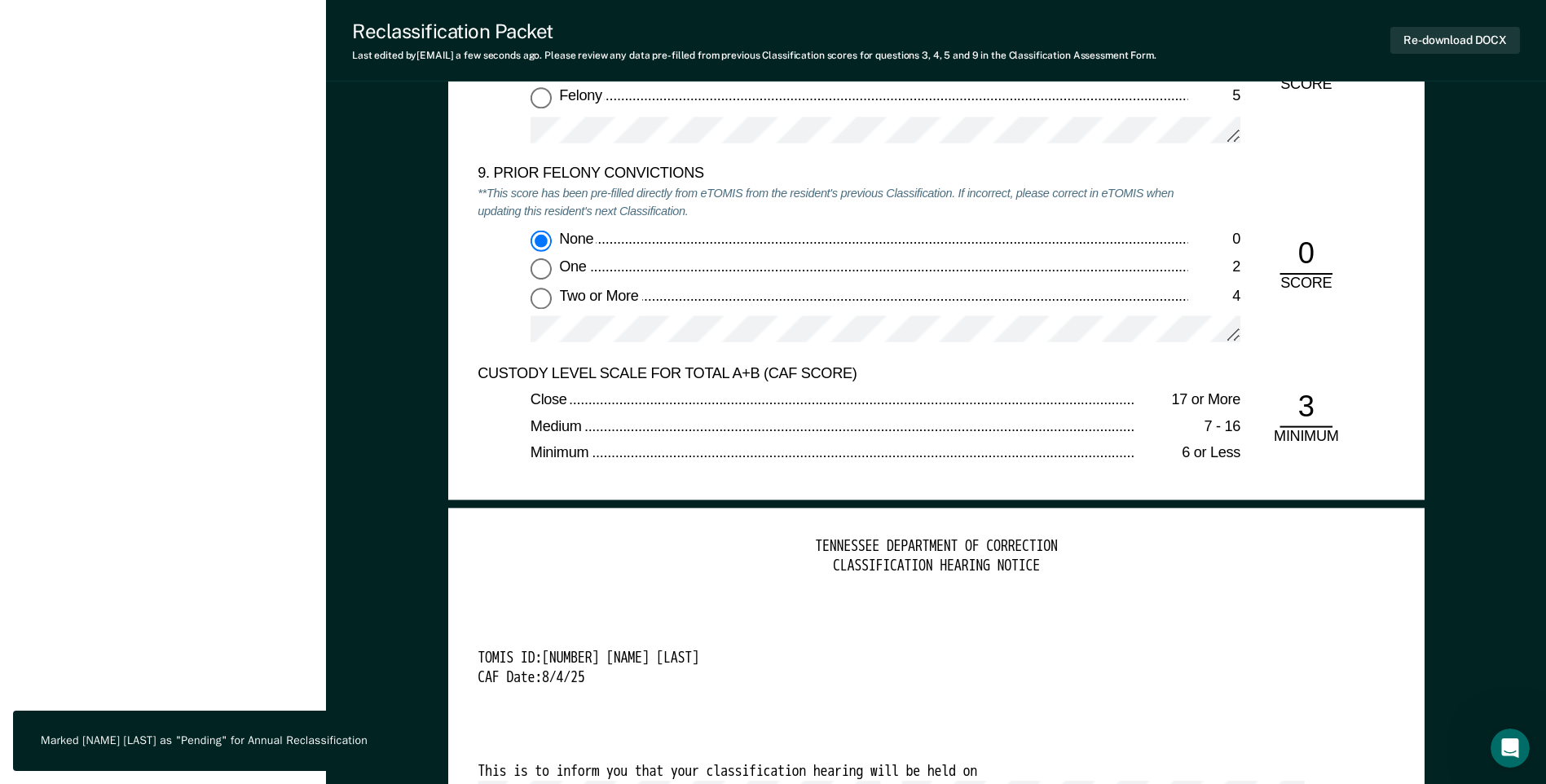 scroll, scrollTop: 3402, scrollLeft: 0, axis: vertical 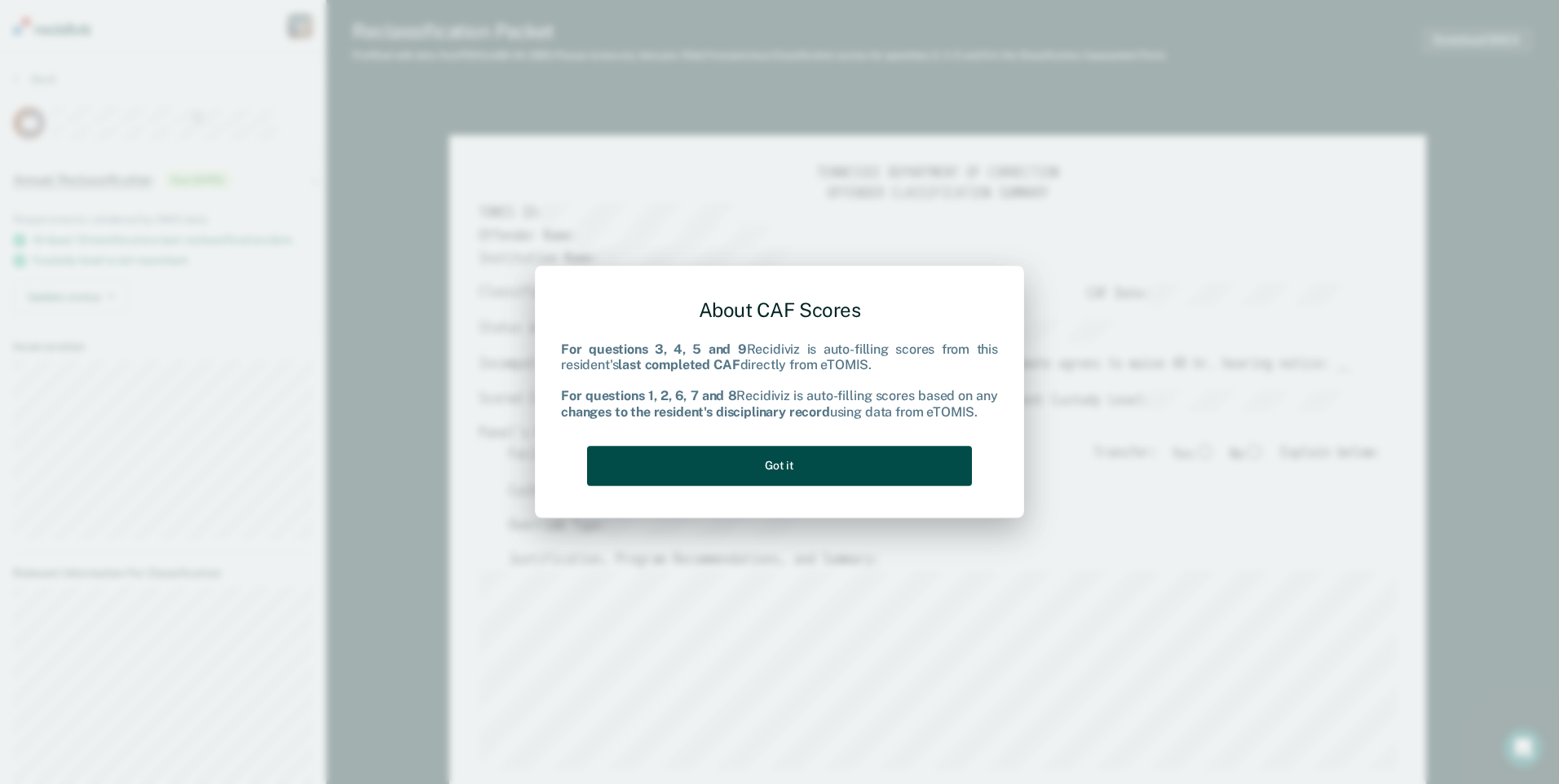 click on "Got it" at bounding box center (780, 465) 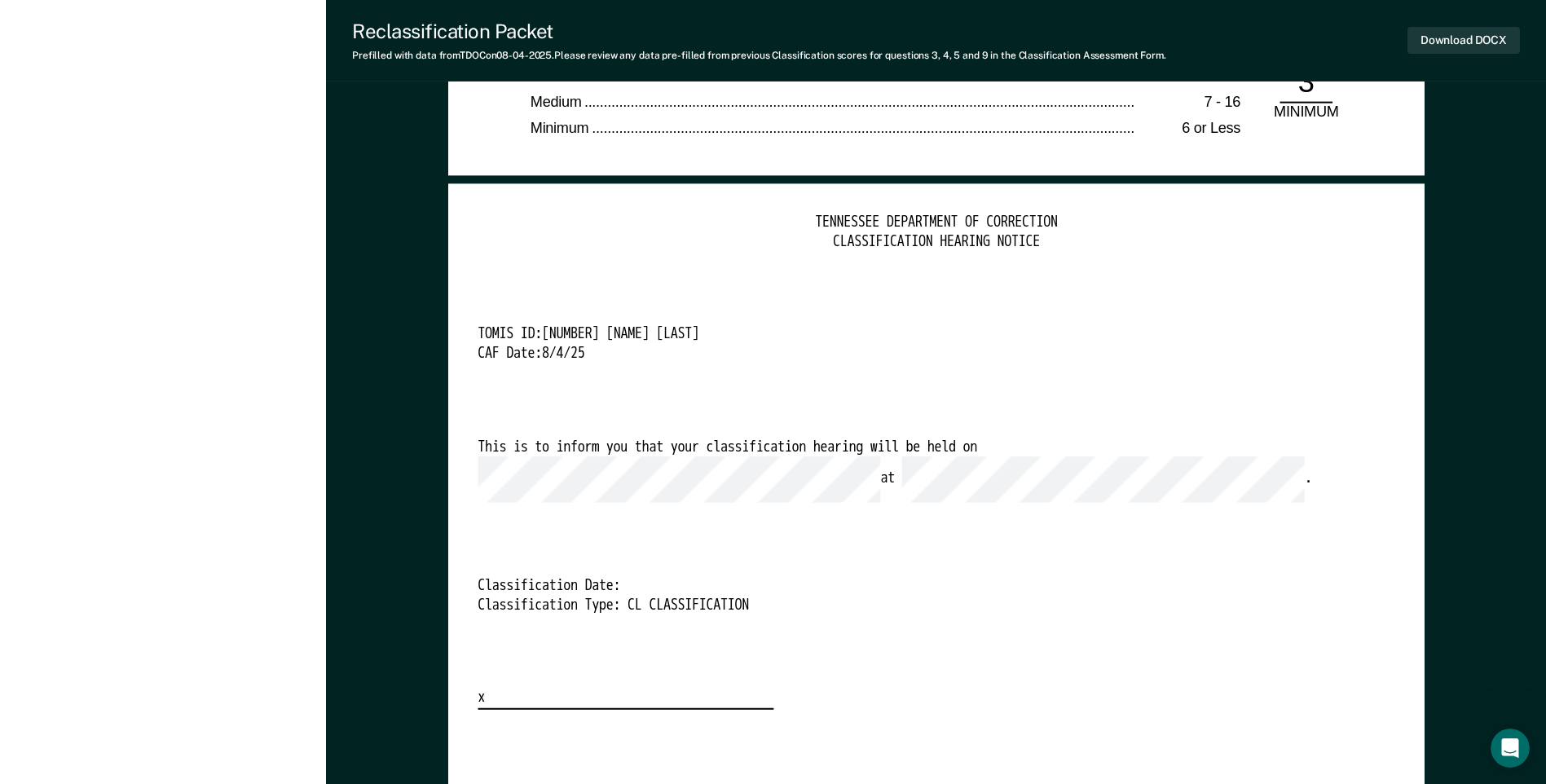 scroll, scrollTop: 3912, scrollLeft: 0, axis: vertical 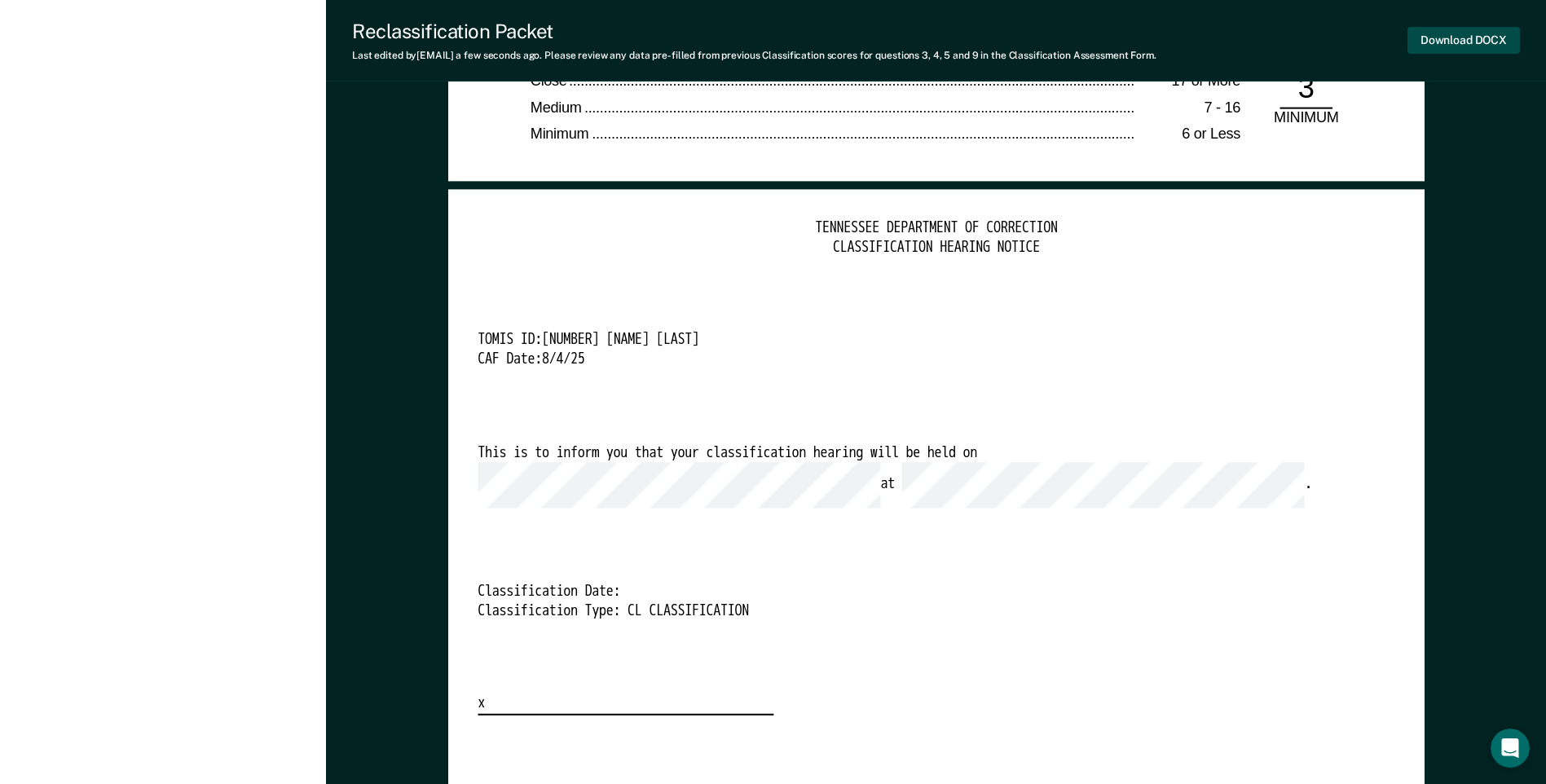 click on "Download DOCX" at bounding box center (1464, 40) 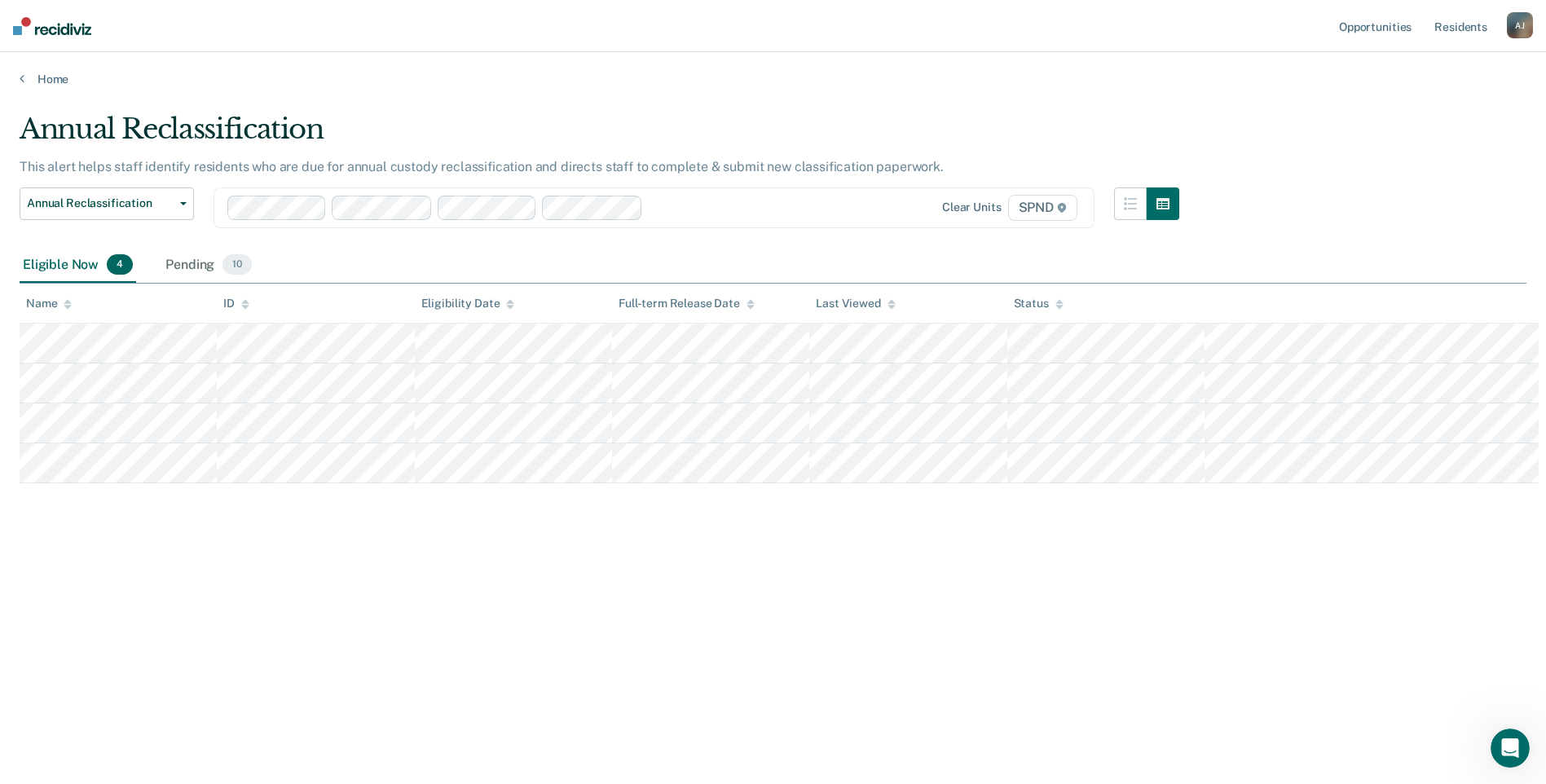 scroll, scrollTop: 0, scrollLeft: 0, axis: both 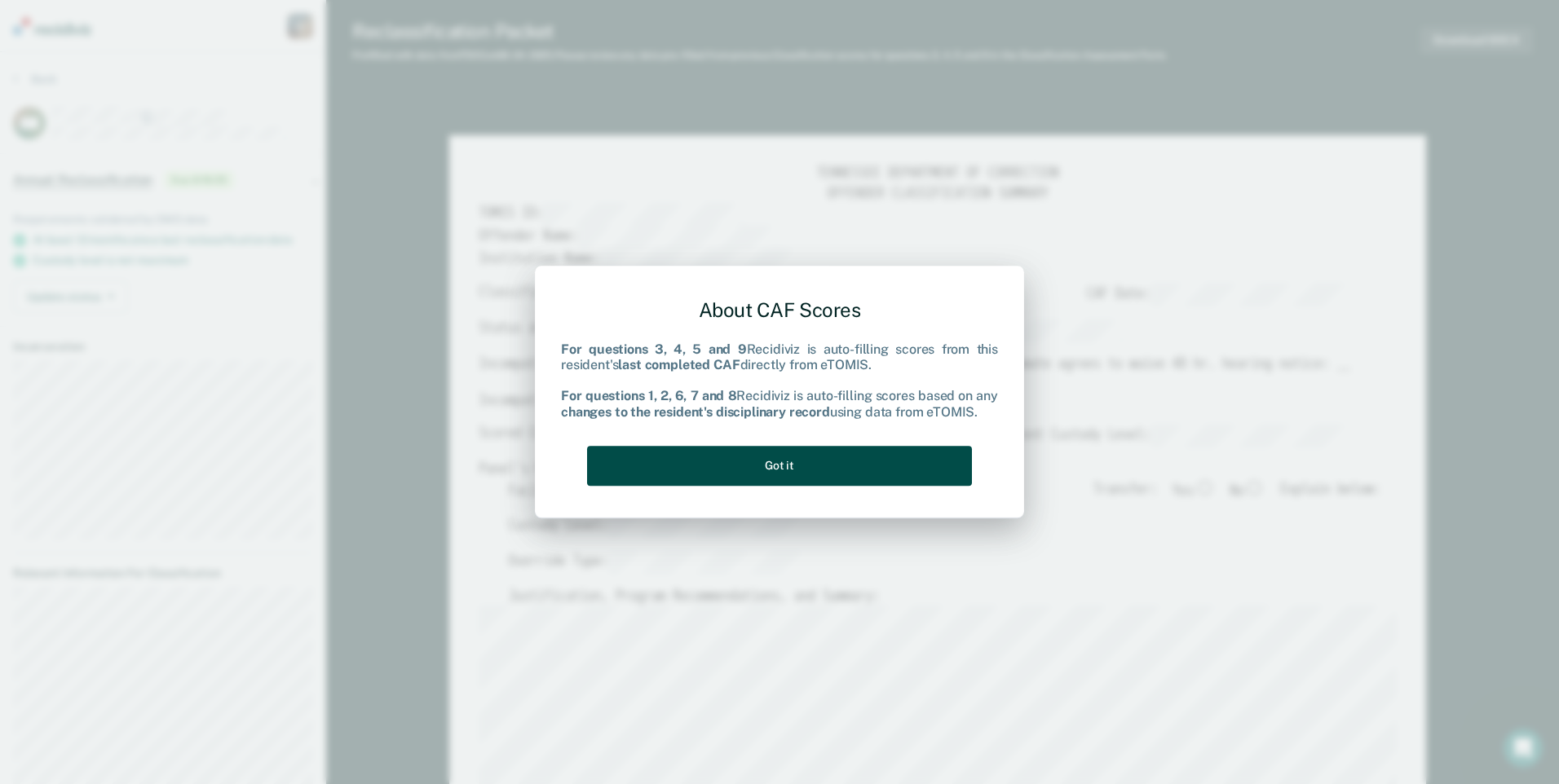 click on "Got it" at bounding box center (780, 465) 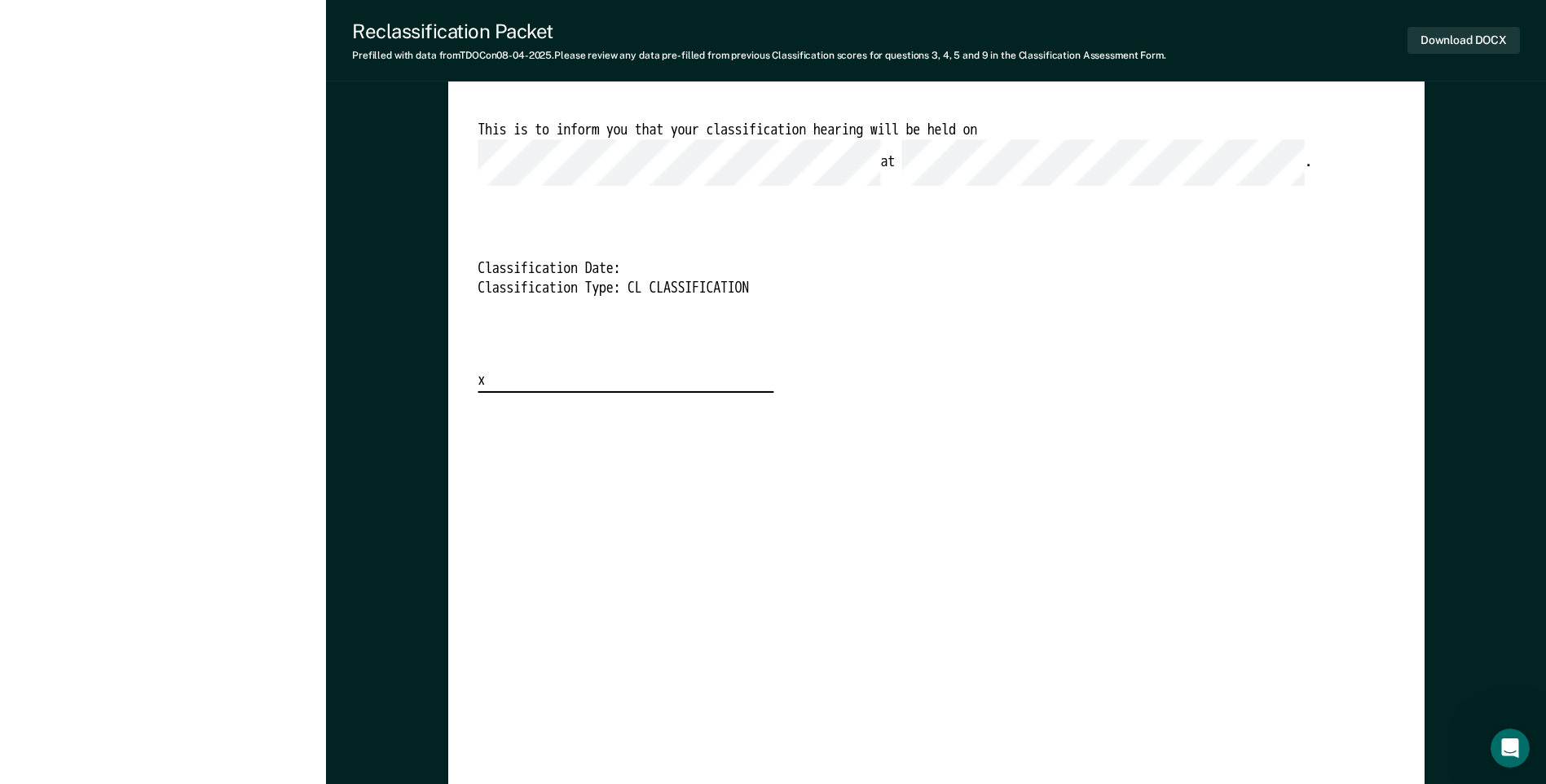 scroll, scrollTop: 3993, scrollLeft: 0, axis: vertical 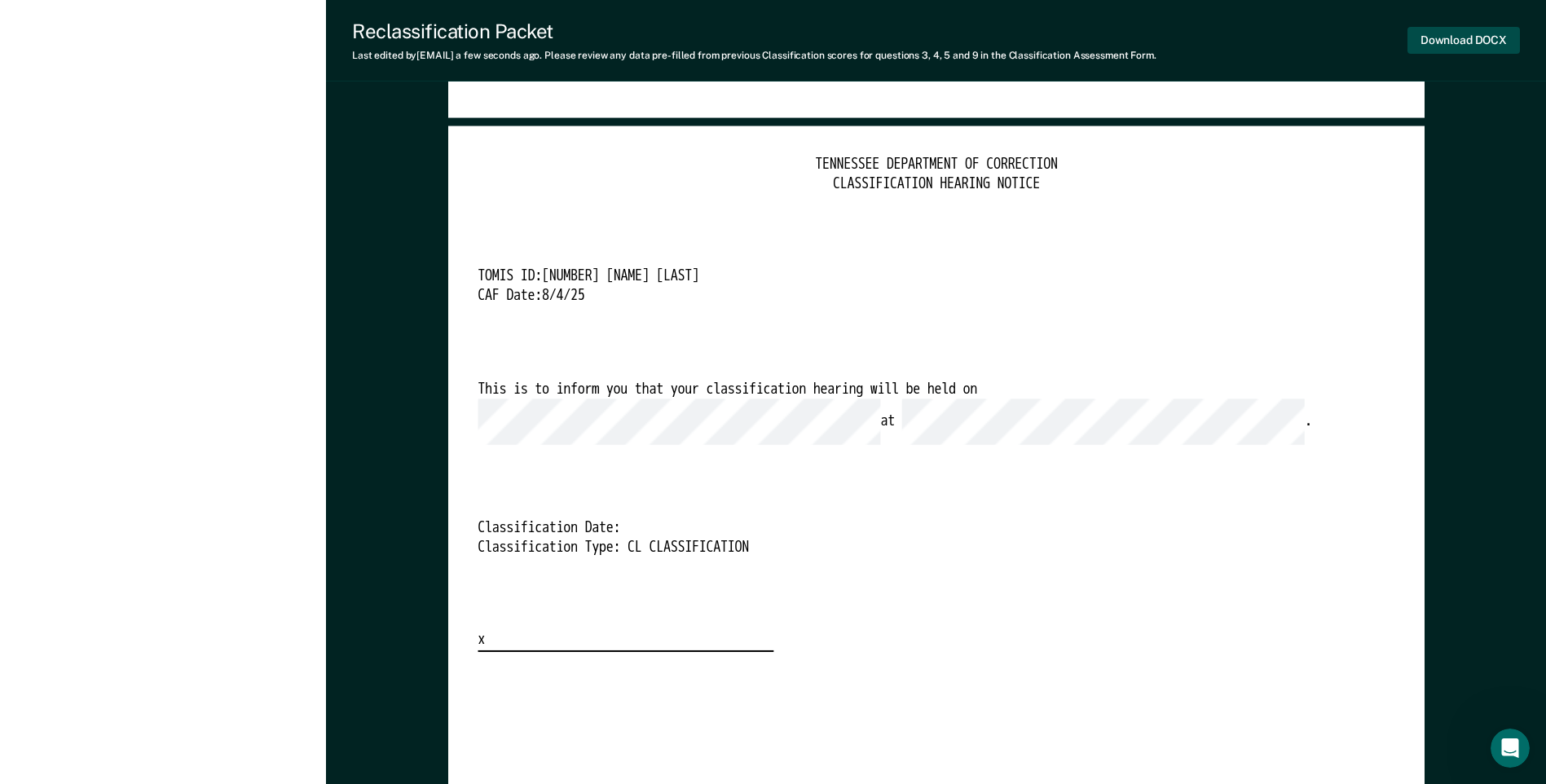 click on "Download DOCX" at bounding box center (1464, 40) 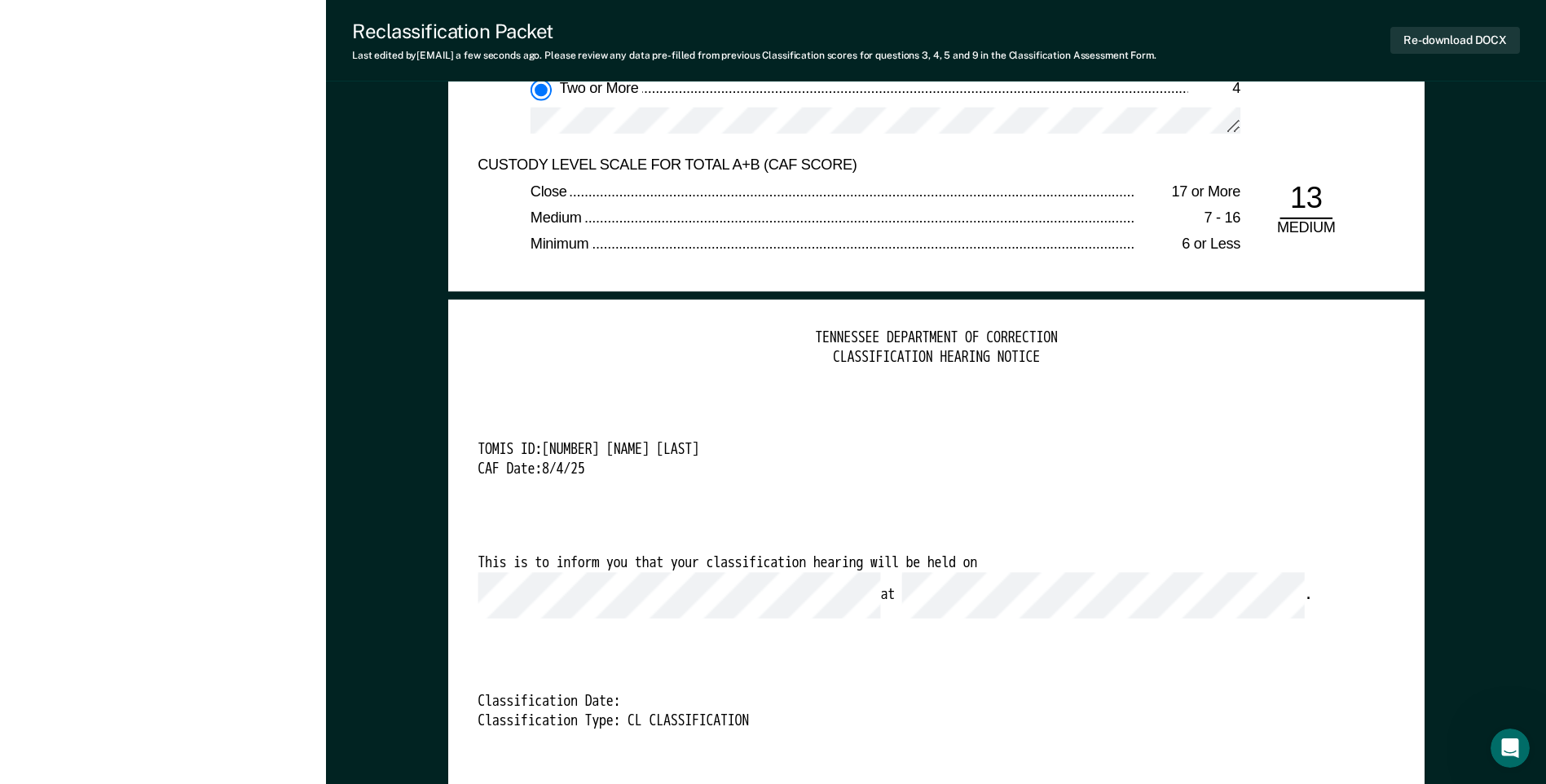 scroll, scrollTop: 3586, scrollLeft: 0, axis: vertical 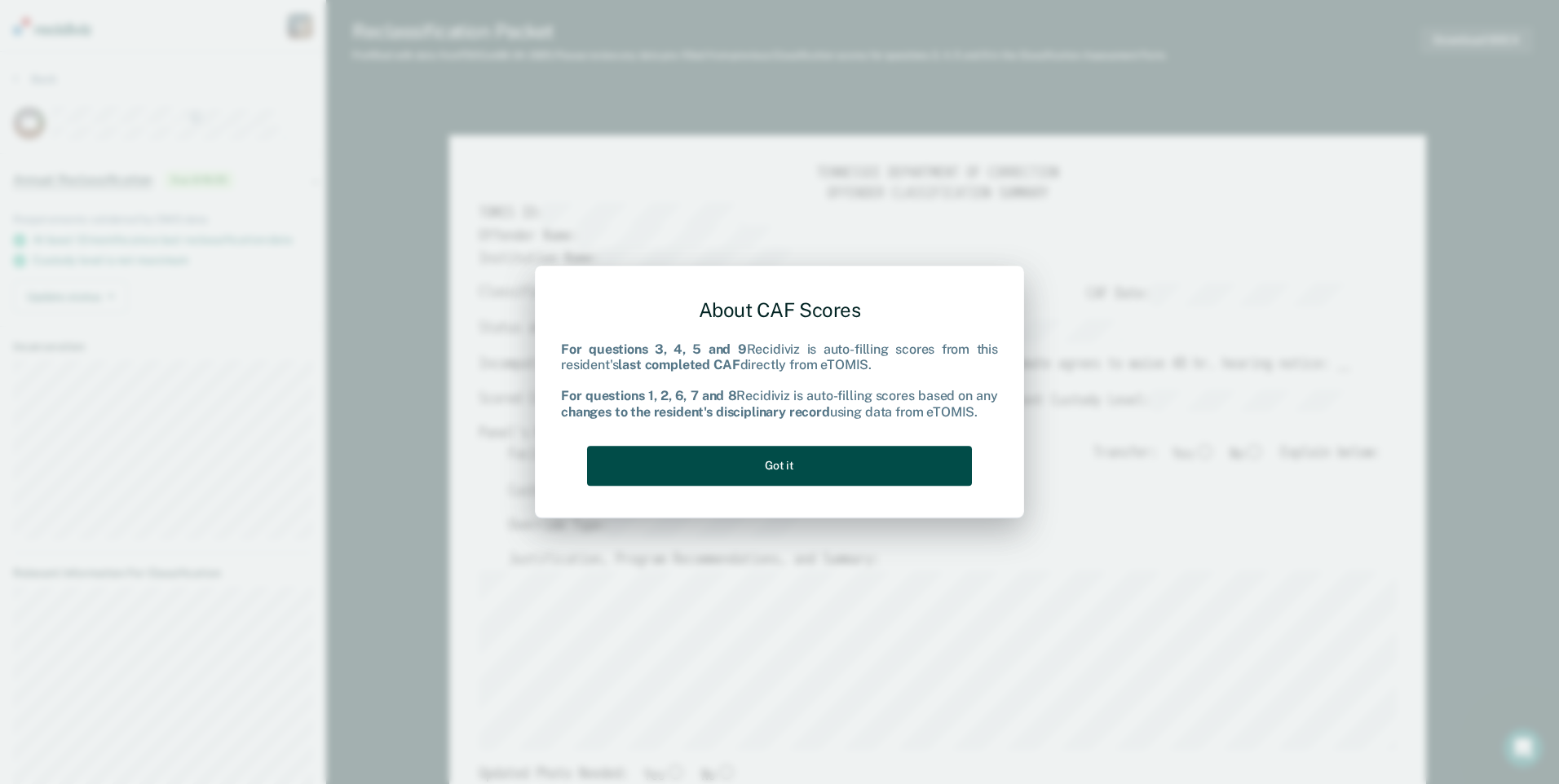 click on "Got it" at bounding box center [780, 465] 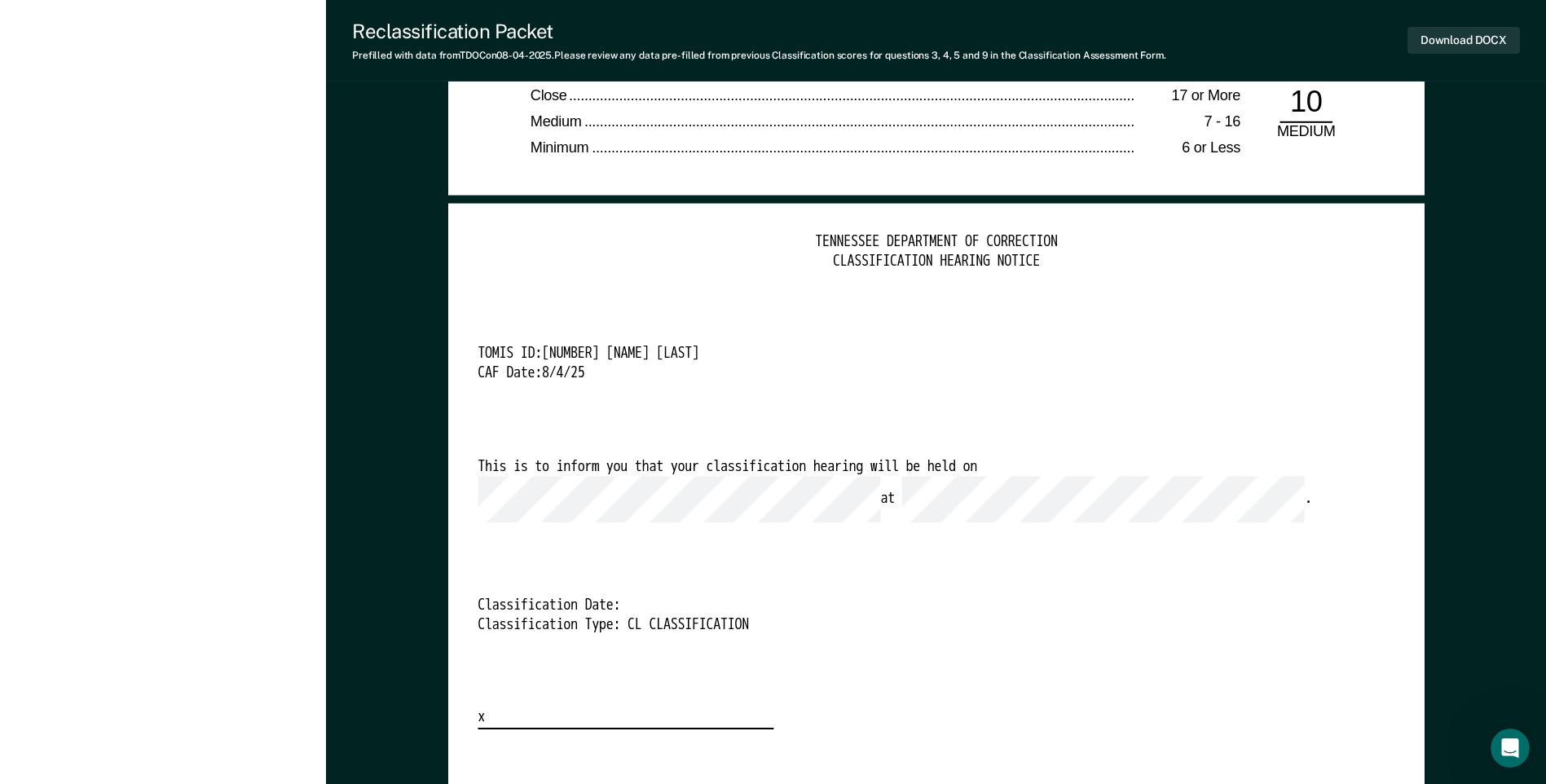 scroll, scrollTop: 3912, scrollLeft: 0, axis: vertical 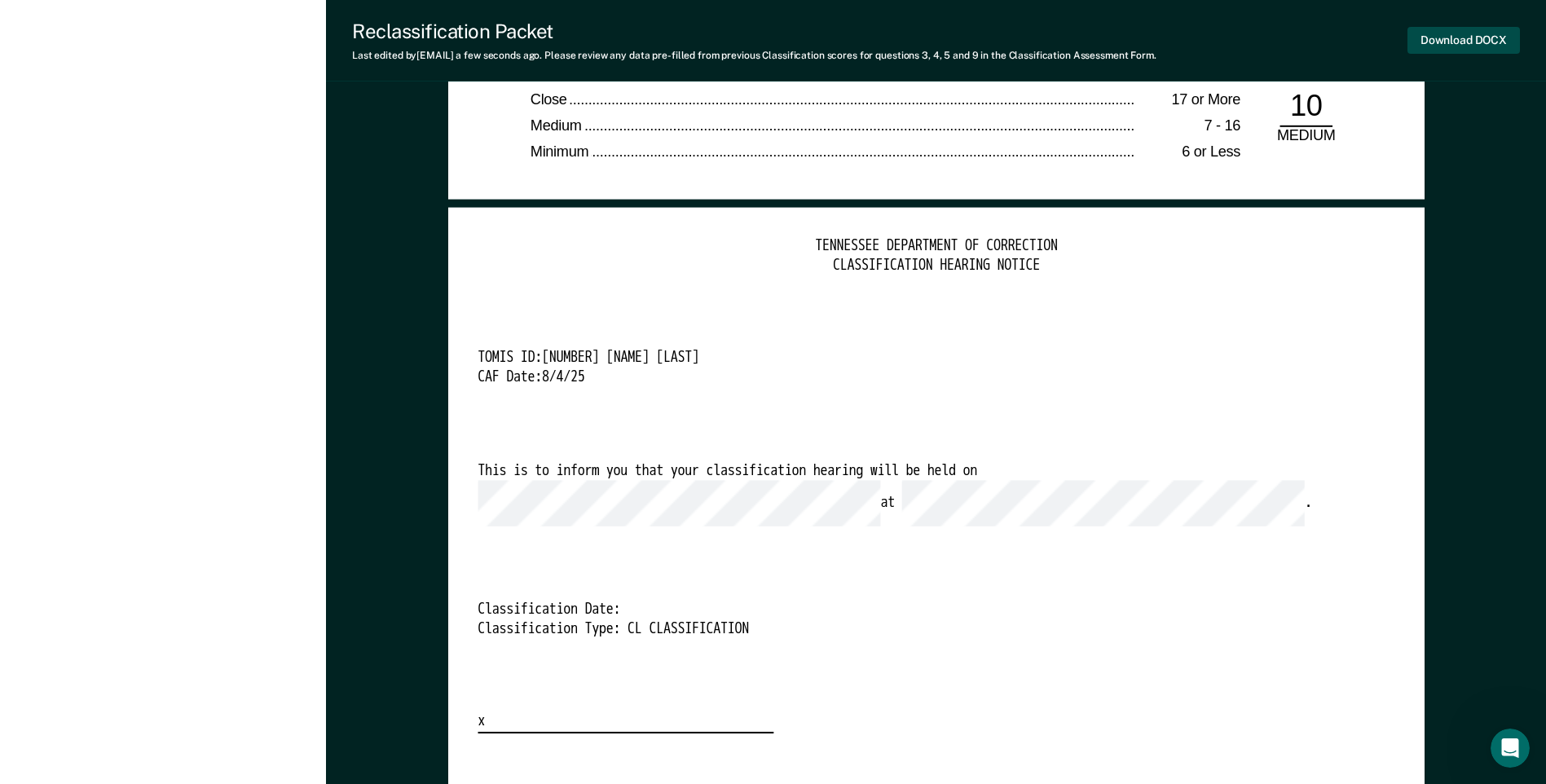 click on "Download DOCX" at bounding box center [1464, 40] 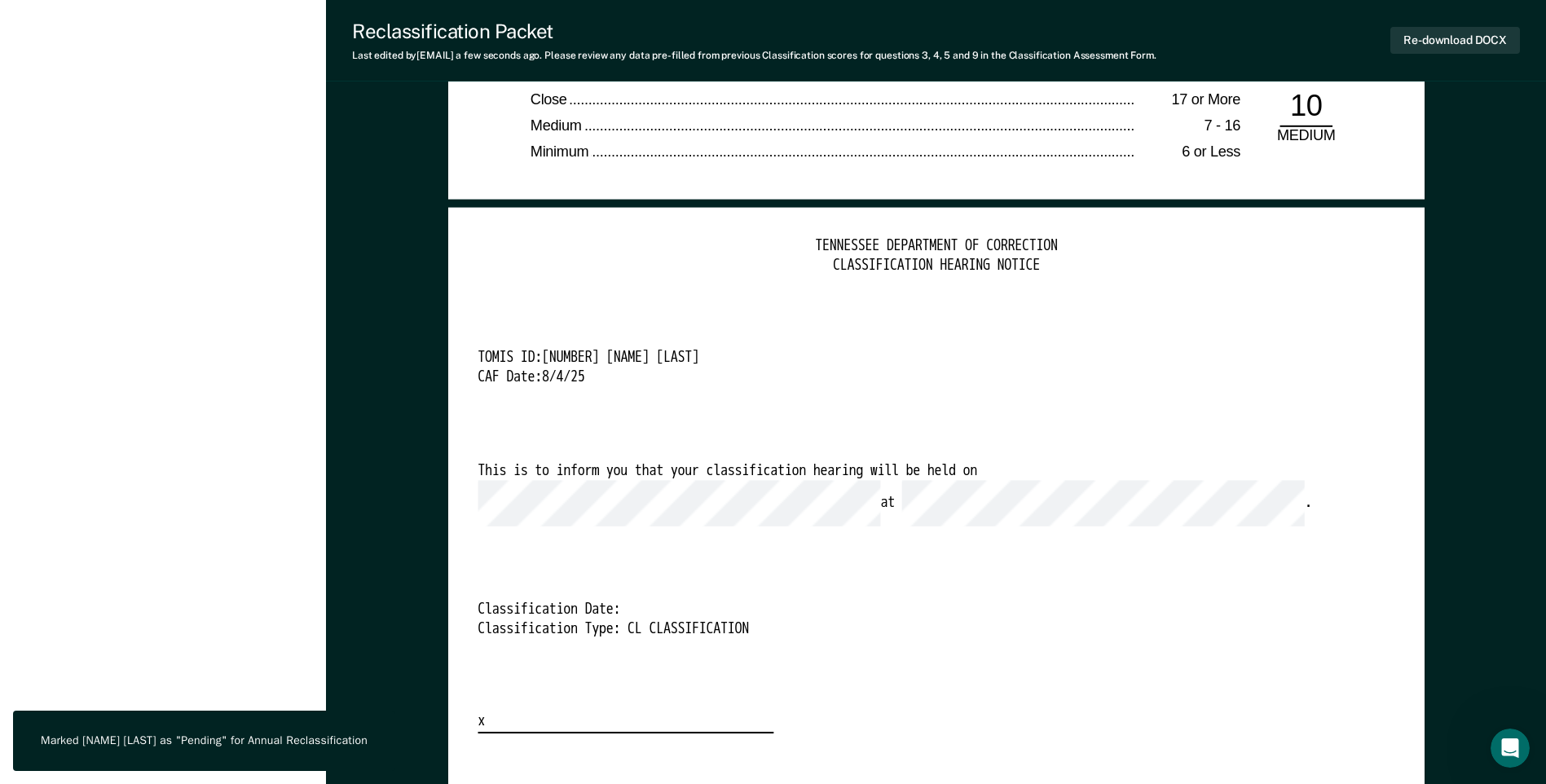 scroll, scrollTop: 0, scrollLeft: 0, axis: both 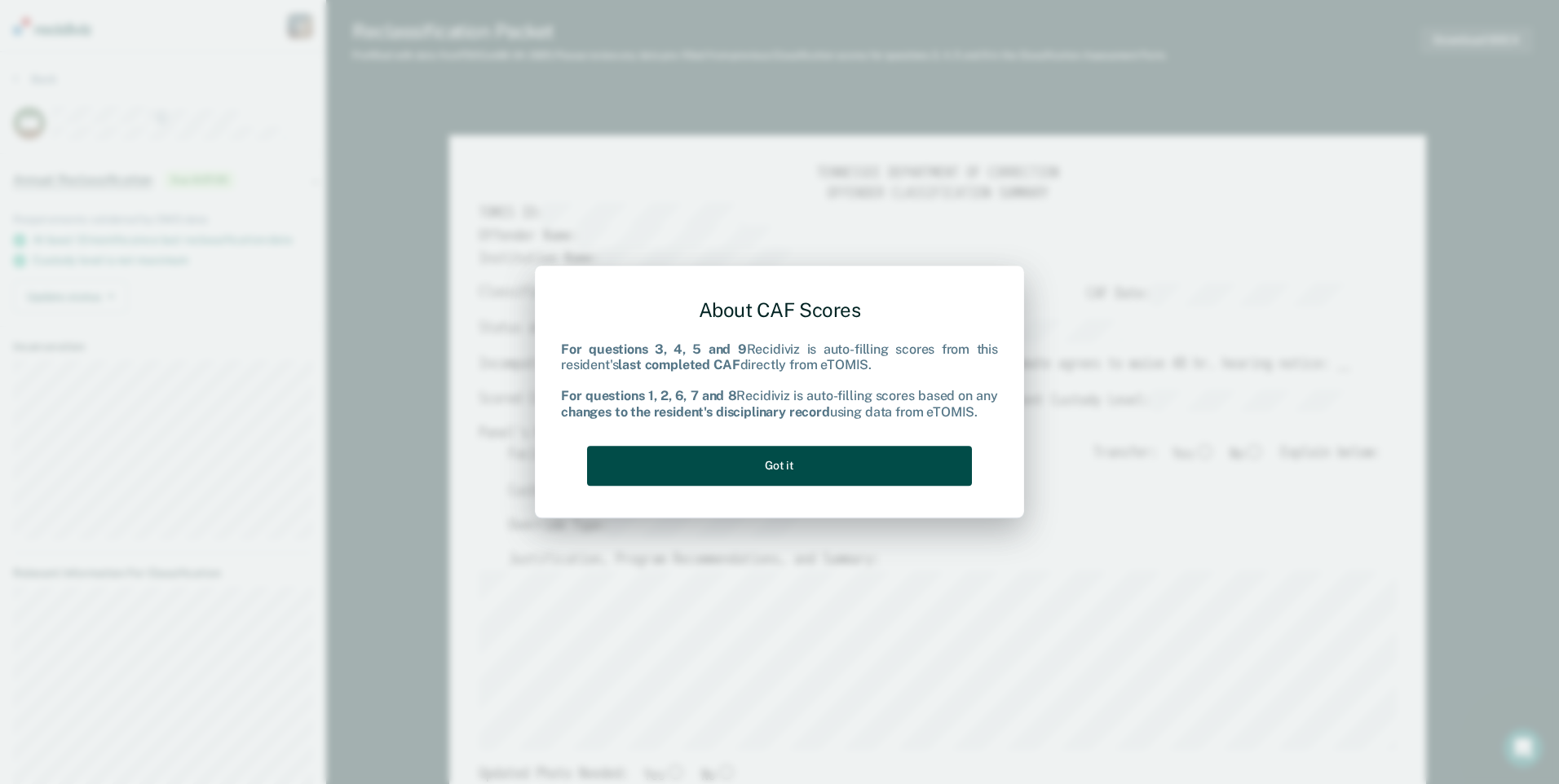 click on "Got it" at bounding box center [780, 465] 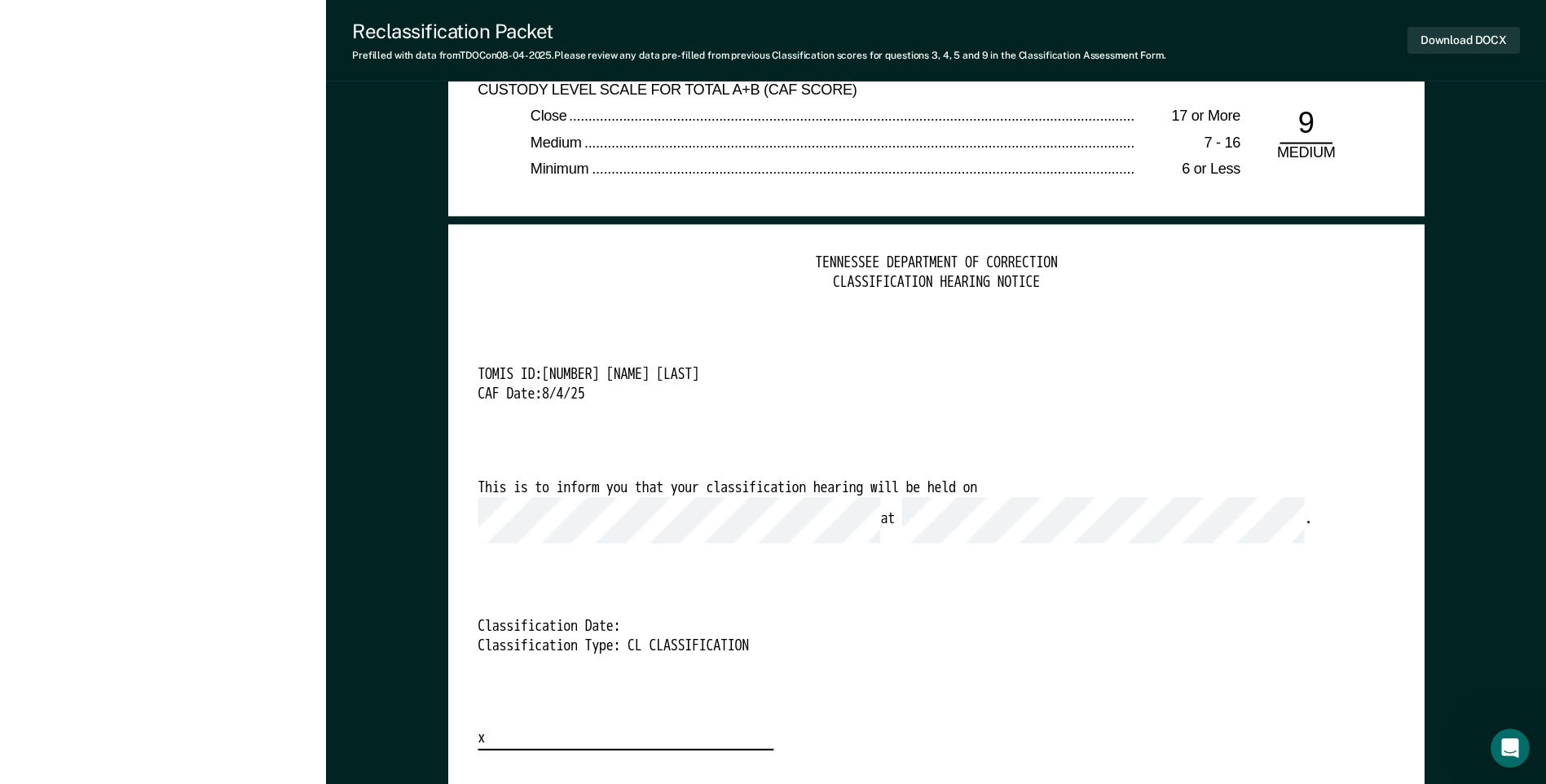 scroll, scrollTop: 3739, scrollLeft: 0, axis: vertical 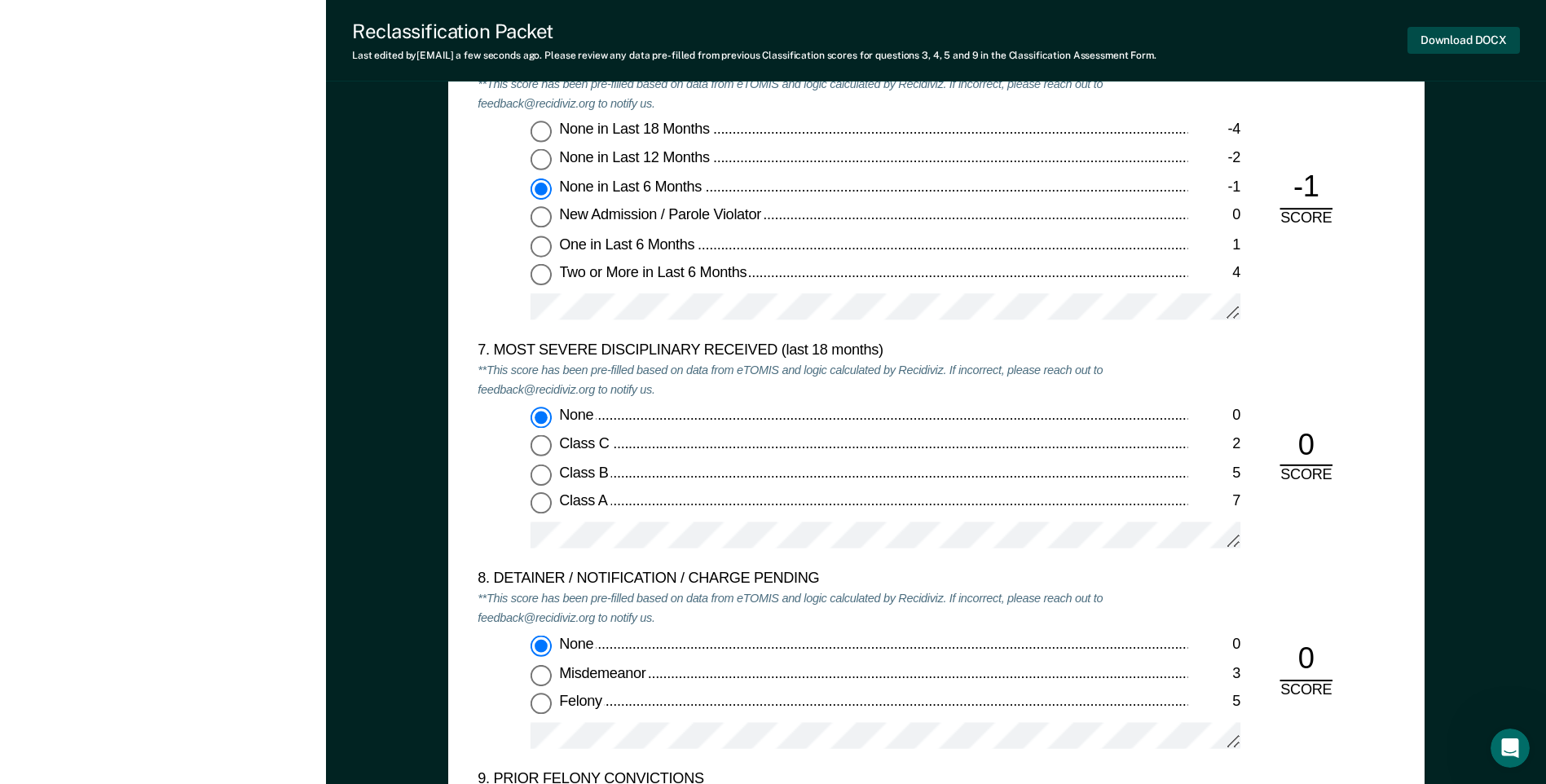click on "Download DOCX" at bounding box center [1464, 40] 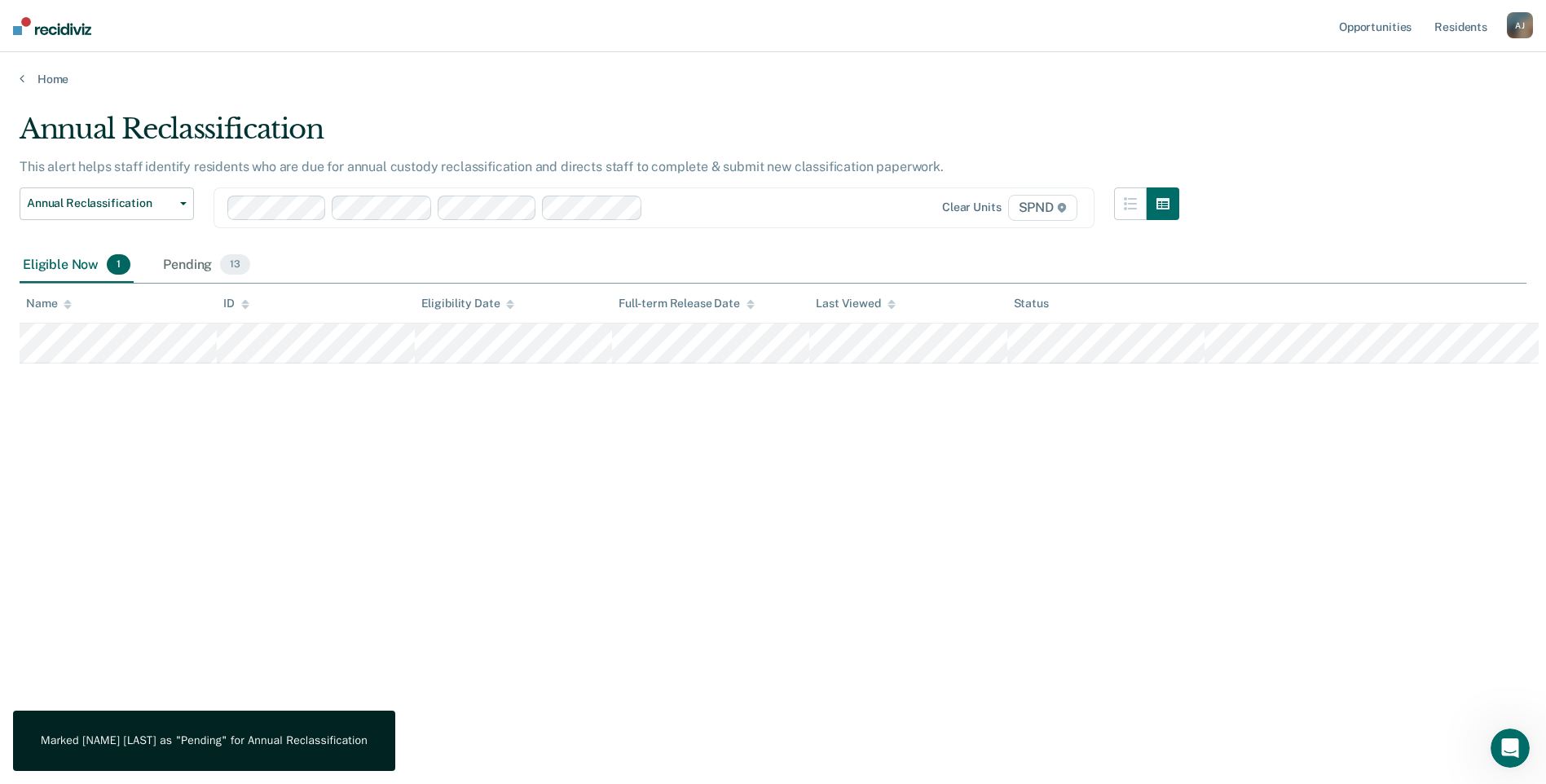 scroll, scrollTop: 0, scrollLeft: 0, axis: both 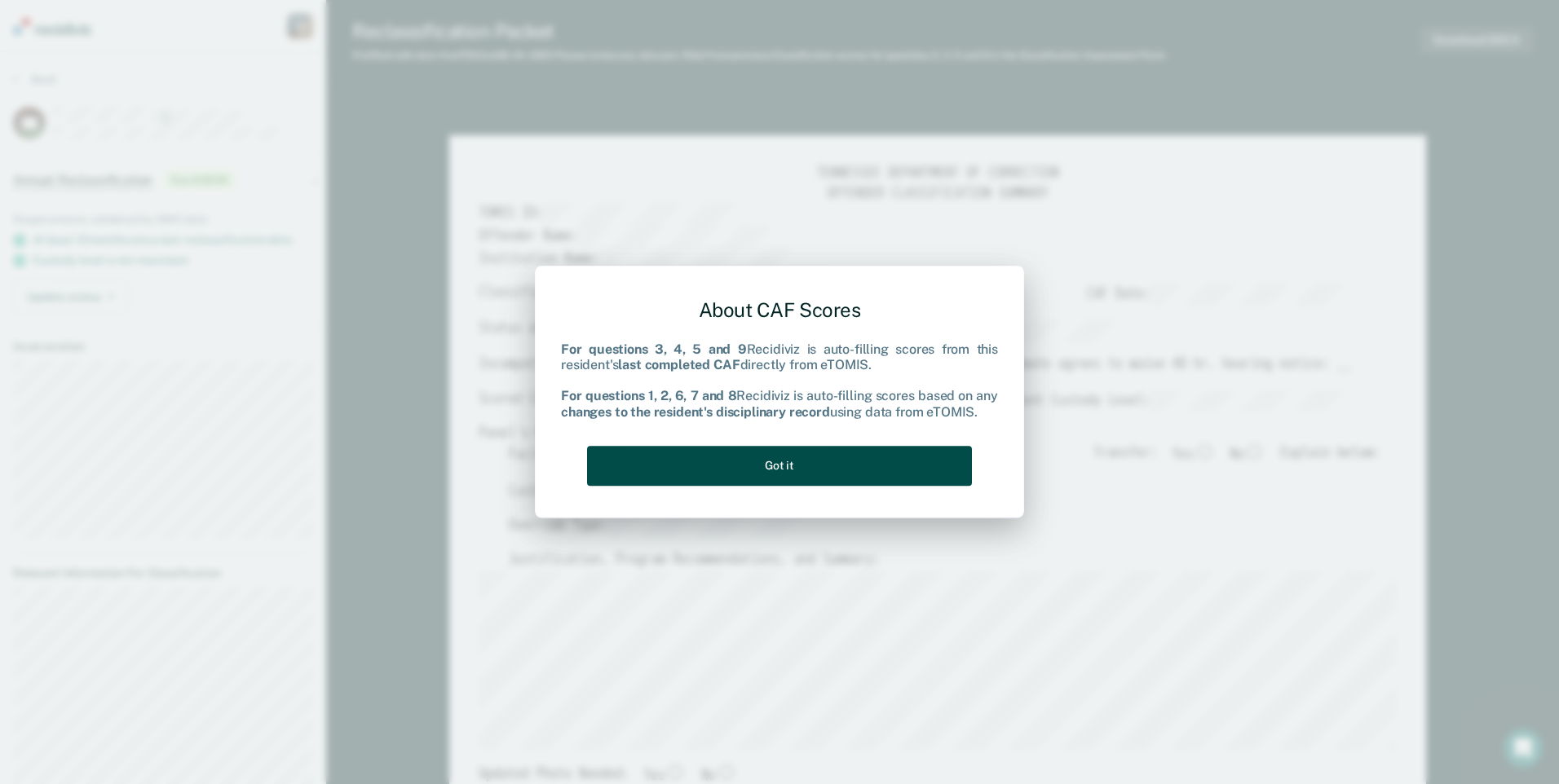 click on "Got it" at bounding box center [780, 465] 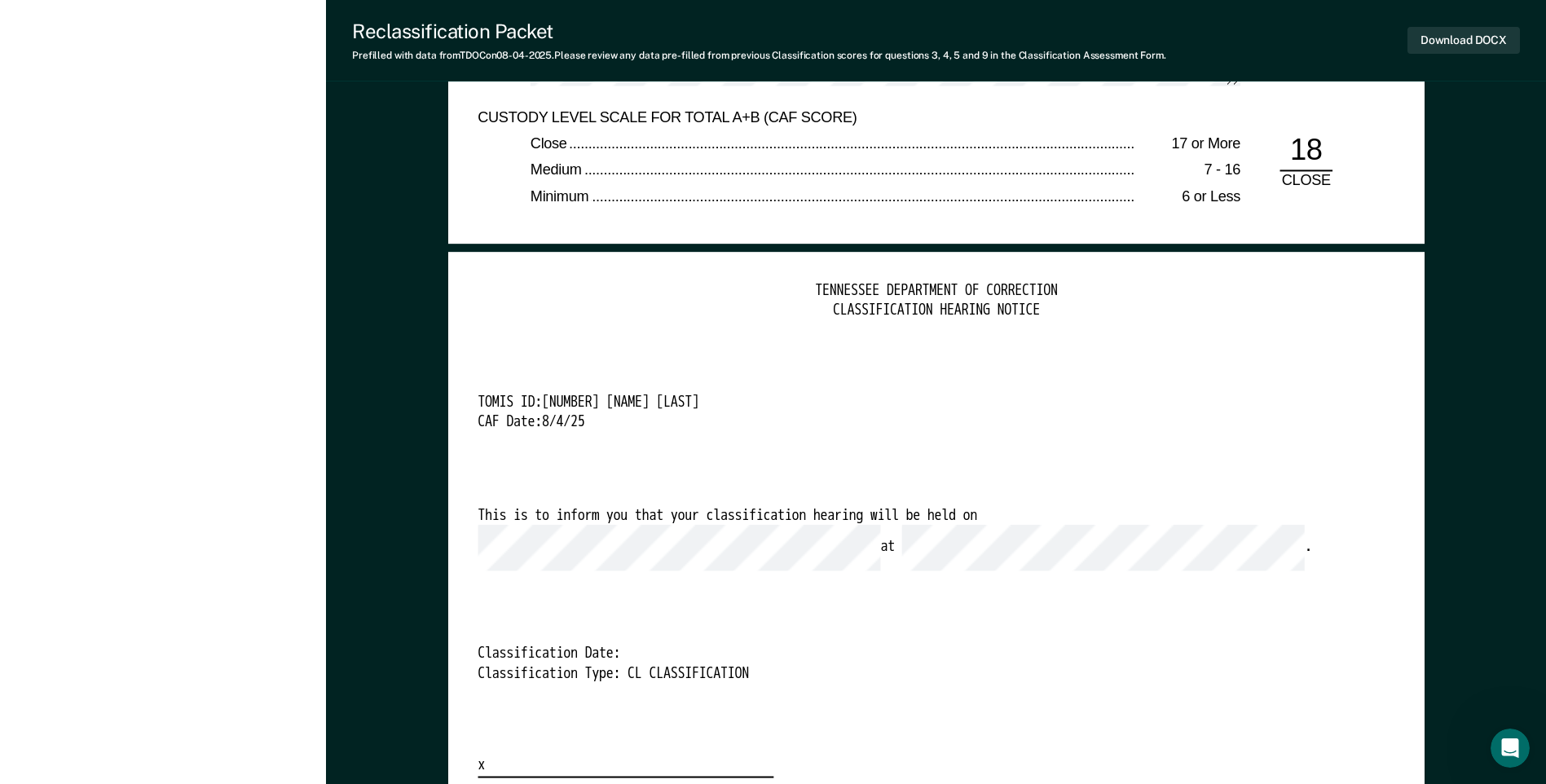 scroll, scrollTop: 4075, scrollLeft: 0, axis: vertical 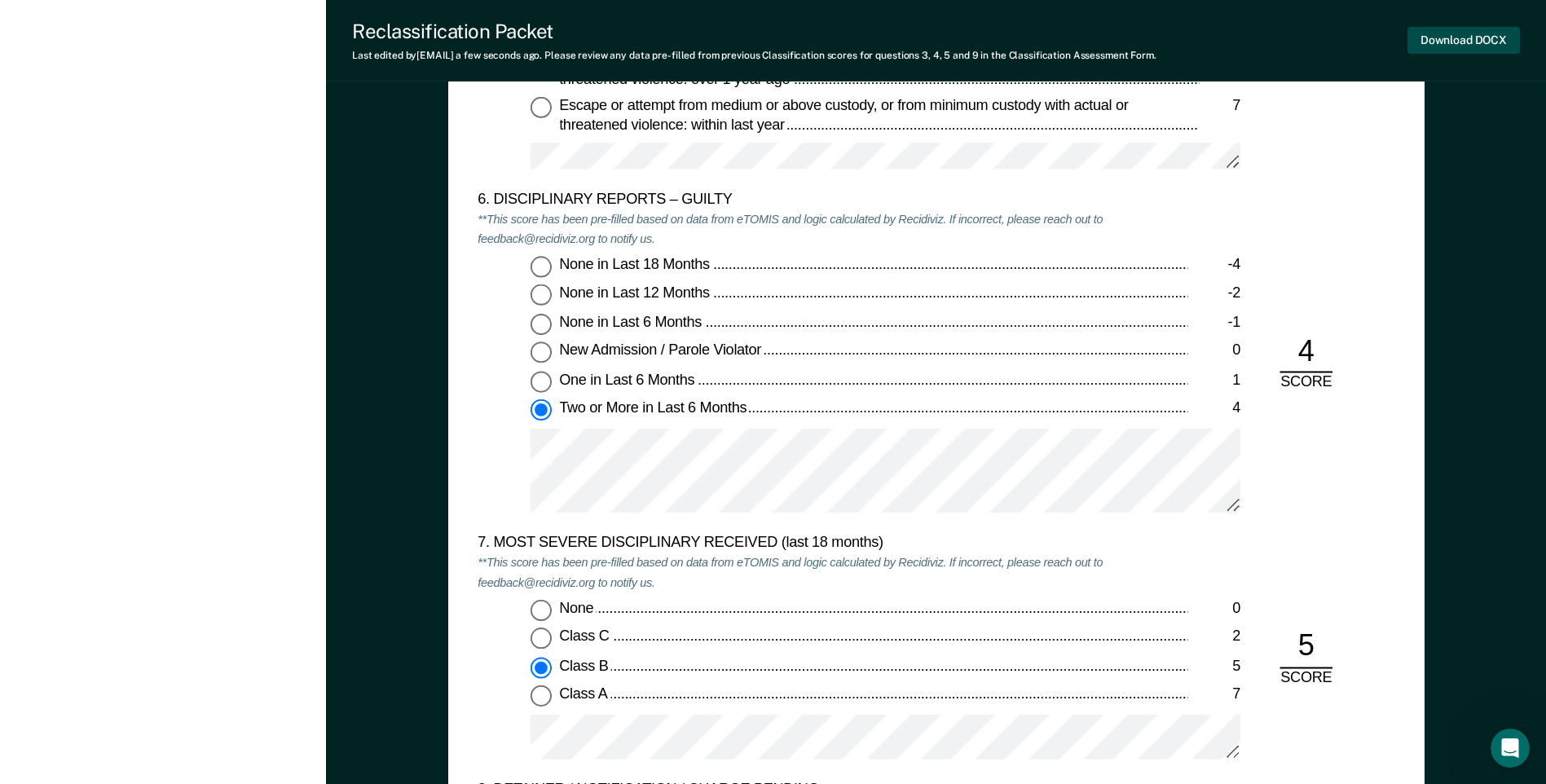 click on "Download DOCX" at bounding box center [1464, 40] 